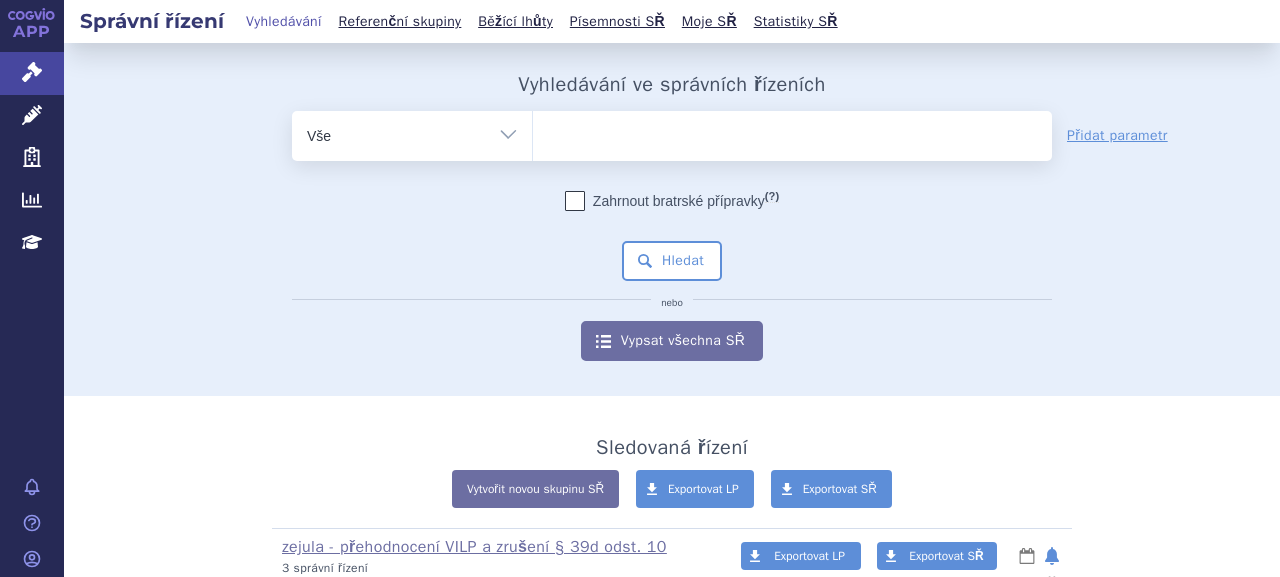scroll, scrollTop: 0, scrollLeft: 0, axis: both 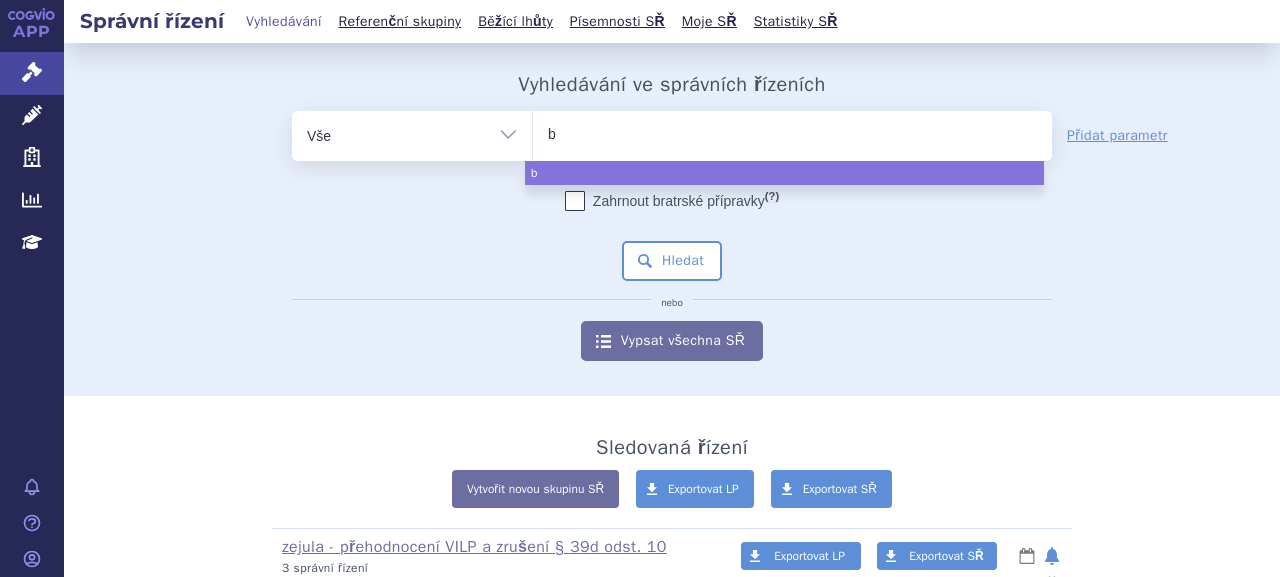 type on "br" 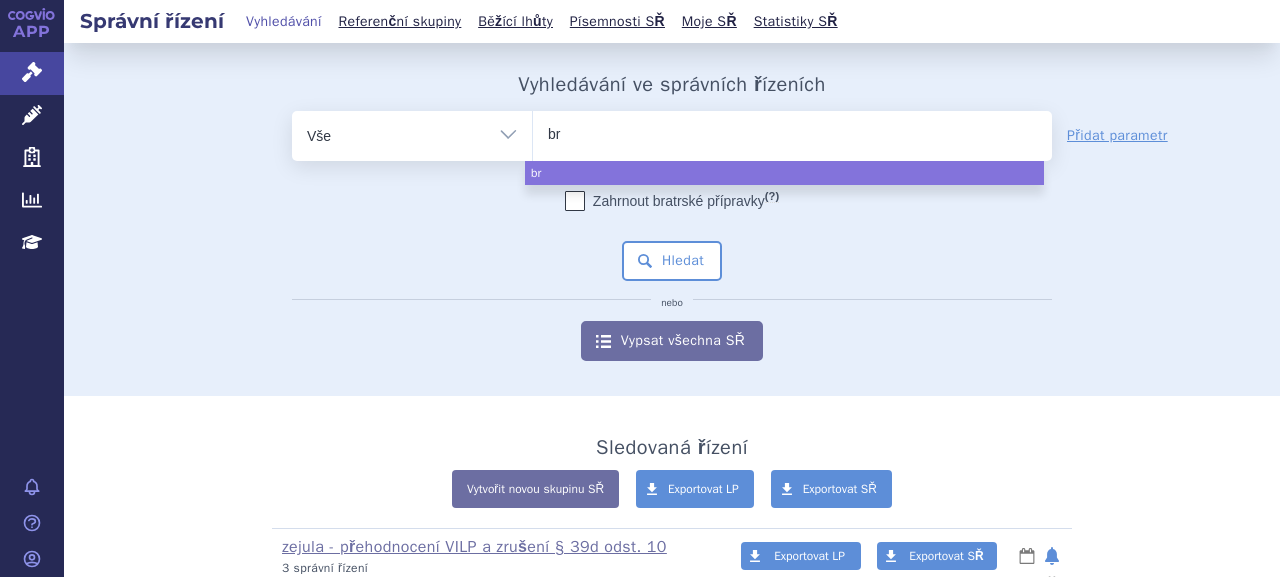 type on "bra" 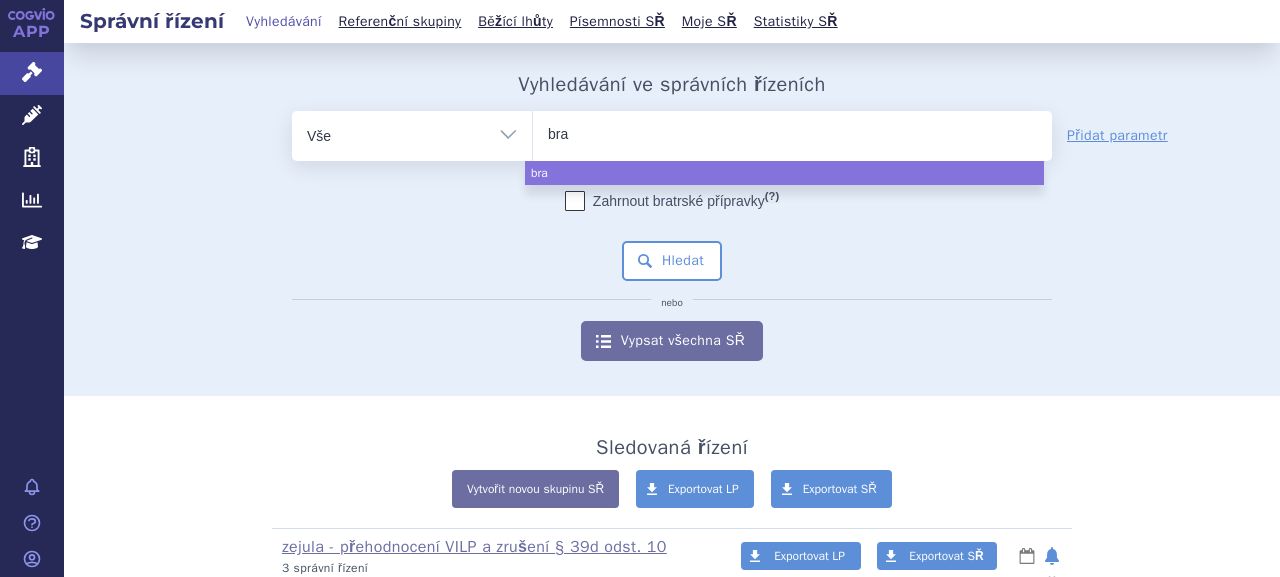 type on "braf" 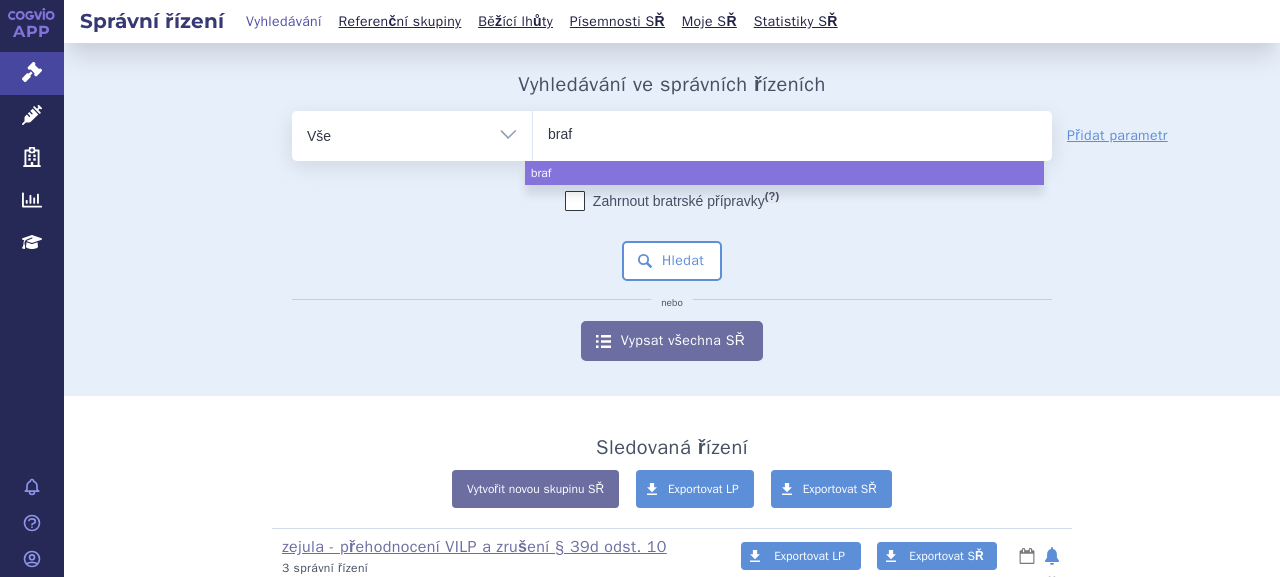 type on "braft" 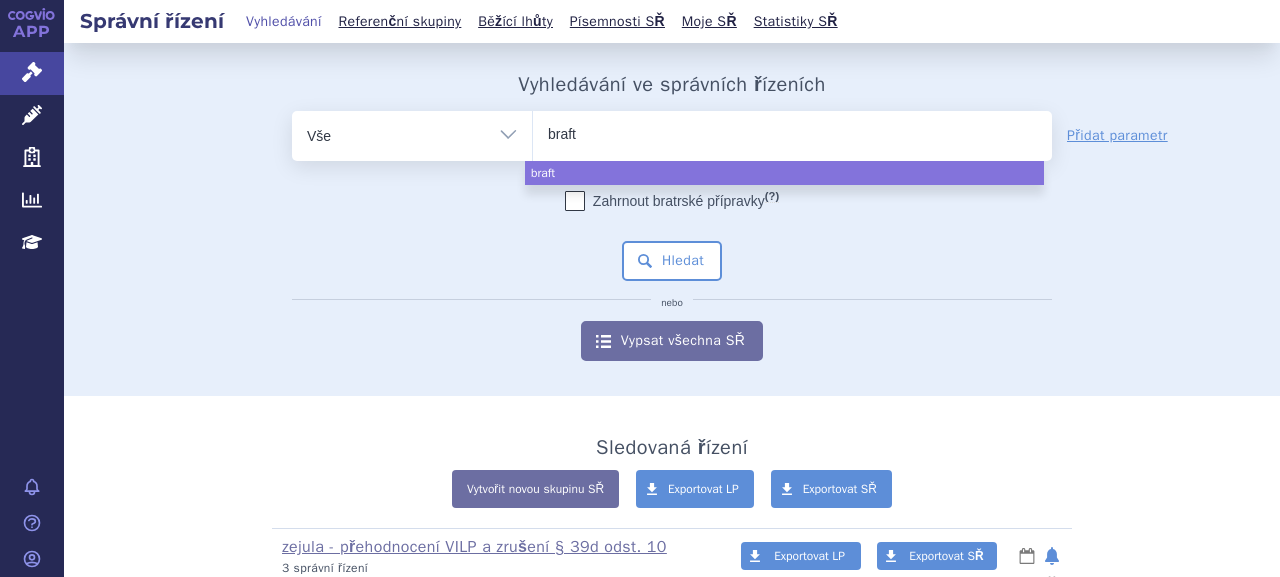 type on "brafto" 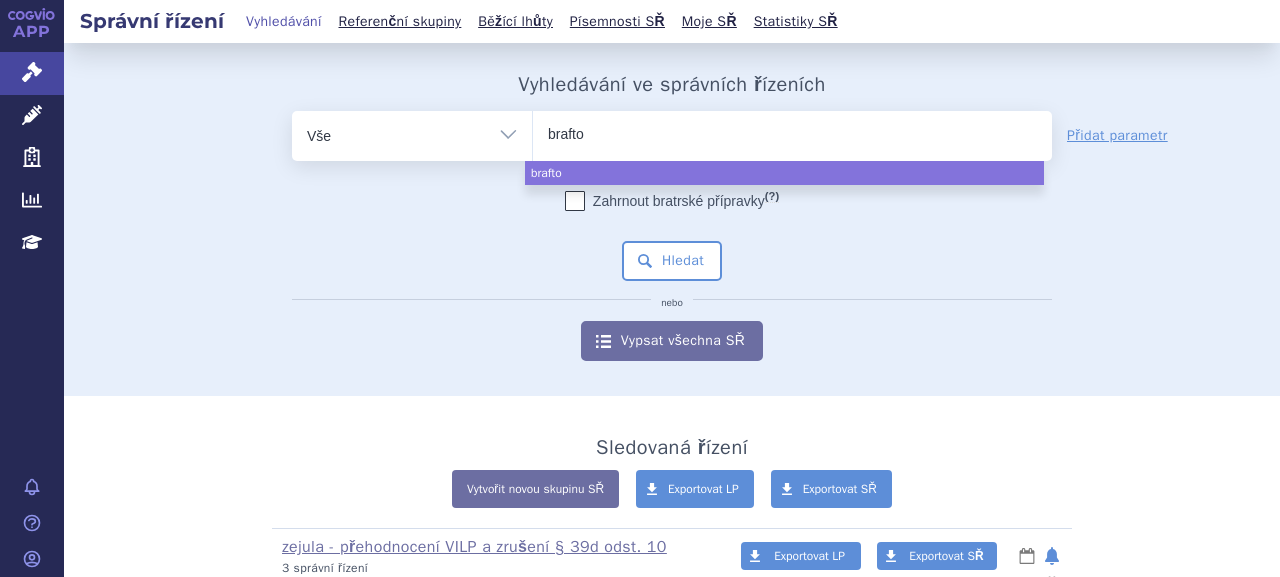 type on "braftov" 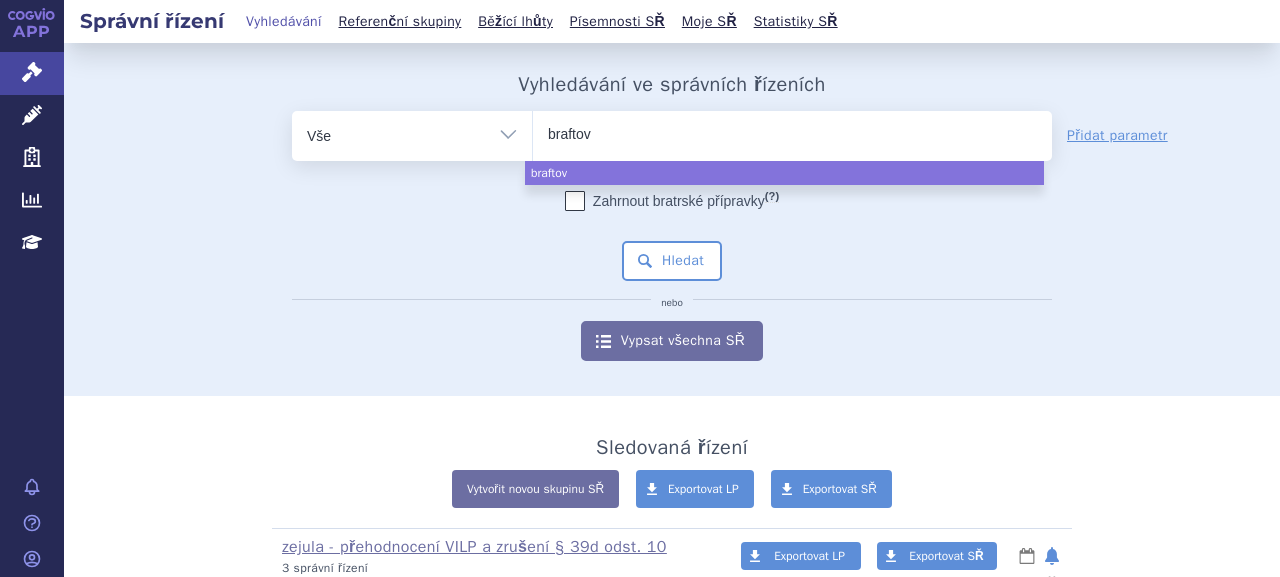type on "braftovi" 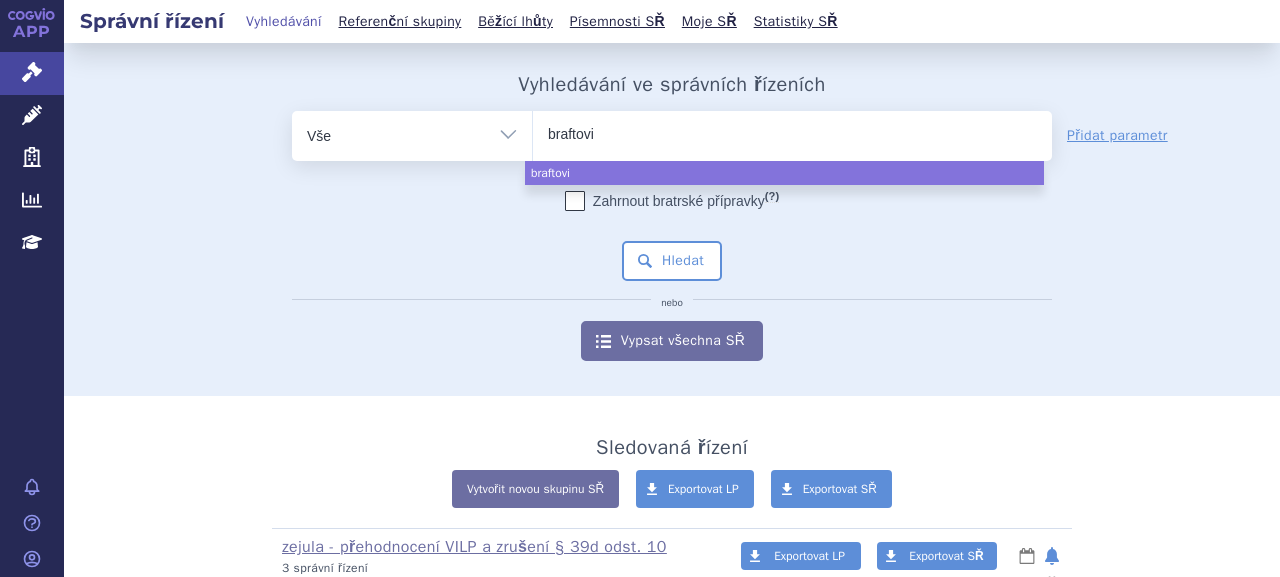 select on "braftovi" 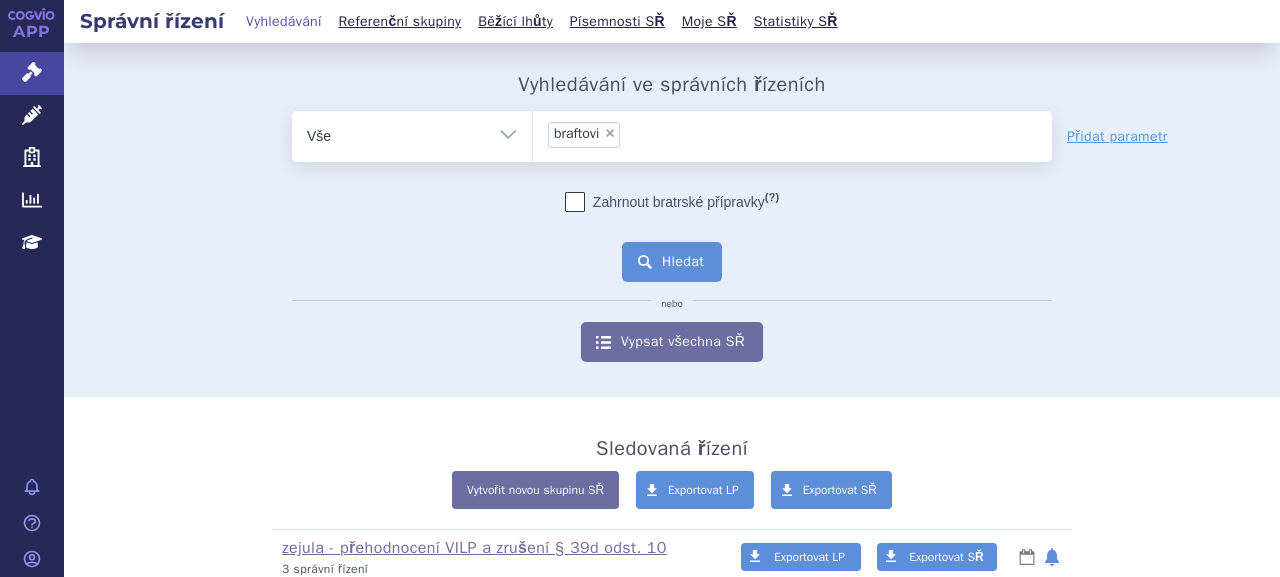 click on "Hledat" at bounding box center (672, 262) 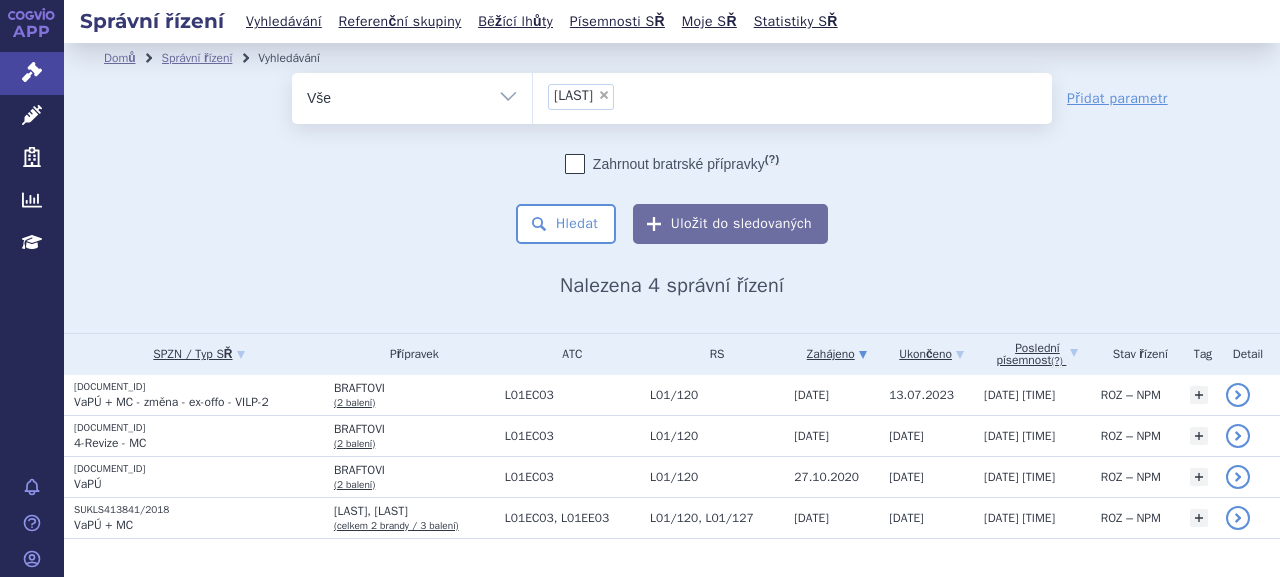 scroll, scrollTop: 0, scrollLeft: 0, axis: both 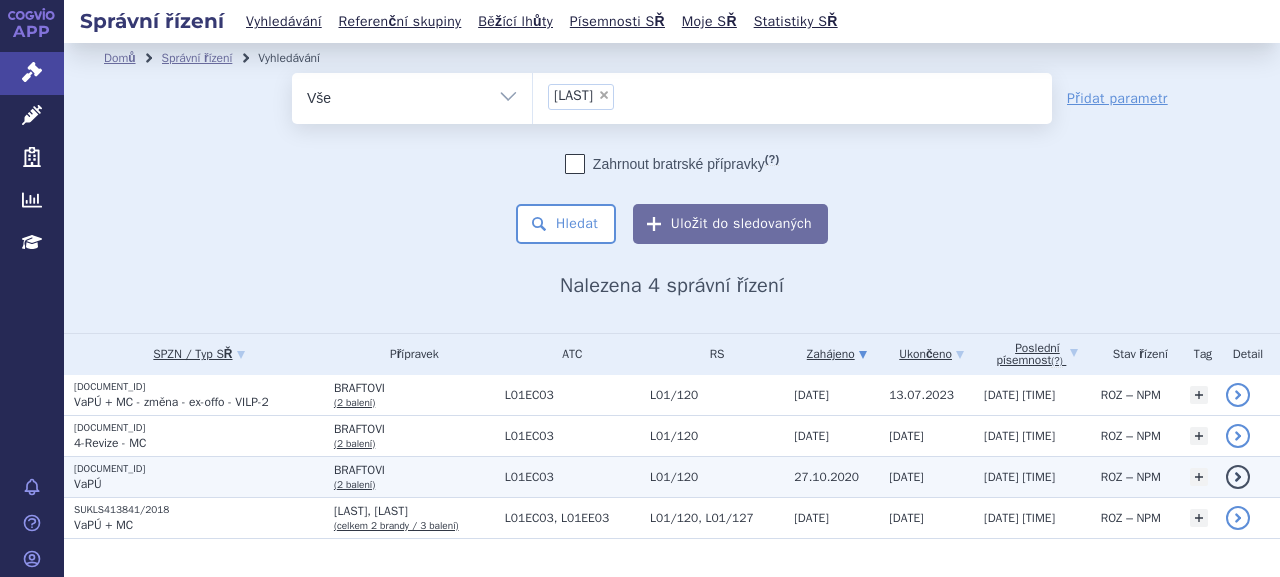 click on "VaPÚ" at bounding box center [199, 484] 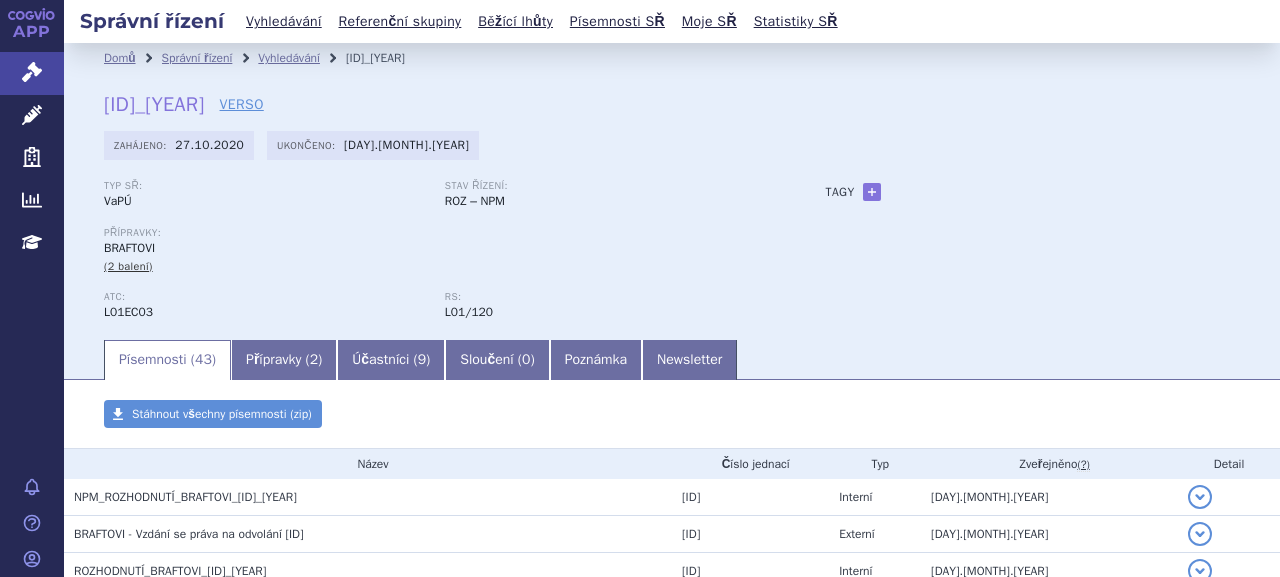 scroll, scrollTop: 0, scrollLeft: 0, axis: both 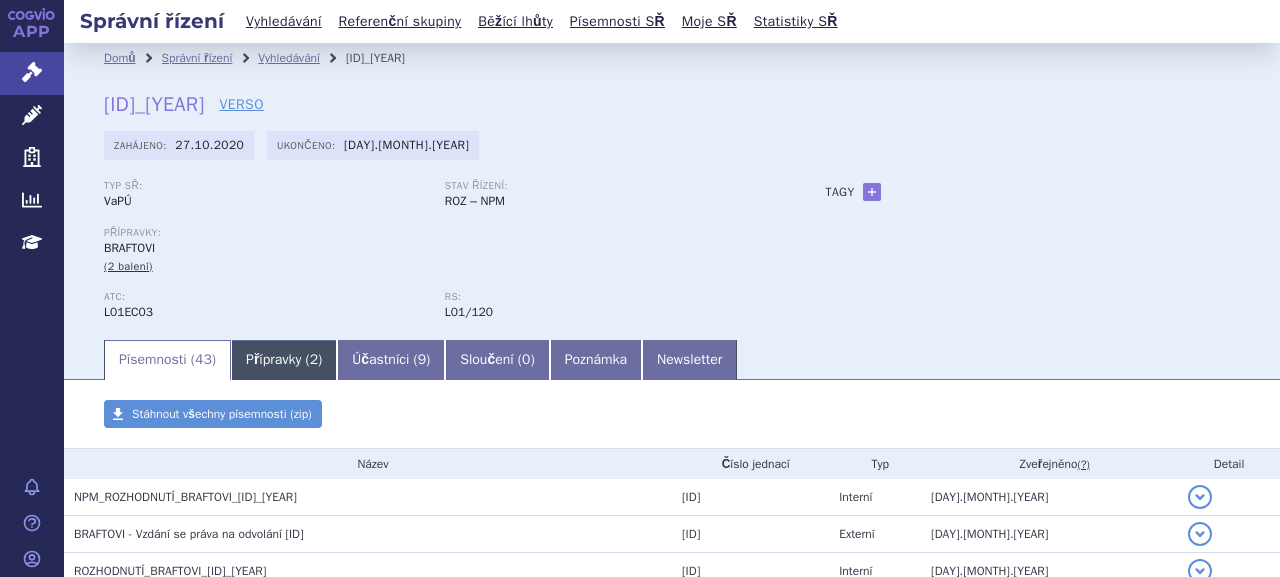 click on "2" at bounding box center [314, 359] 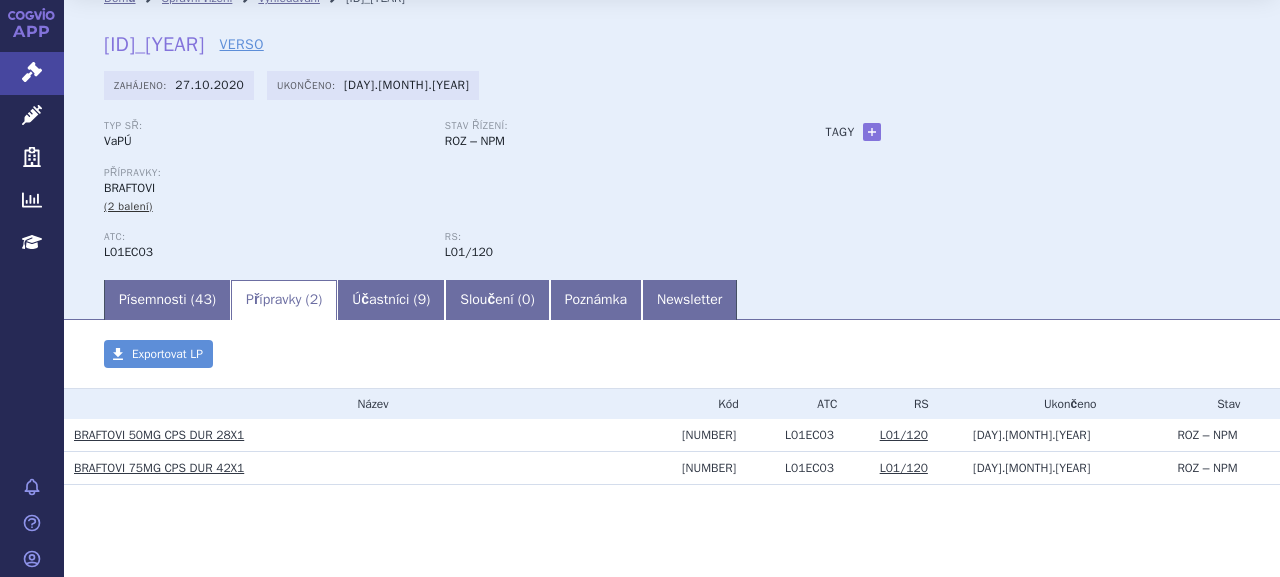 scroll, scrollTop: 88, scrollLeft: 0, axis: vertical 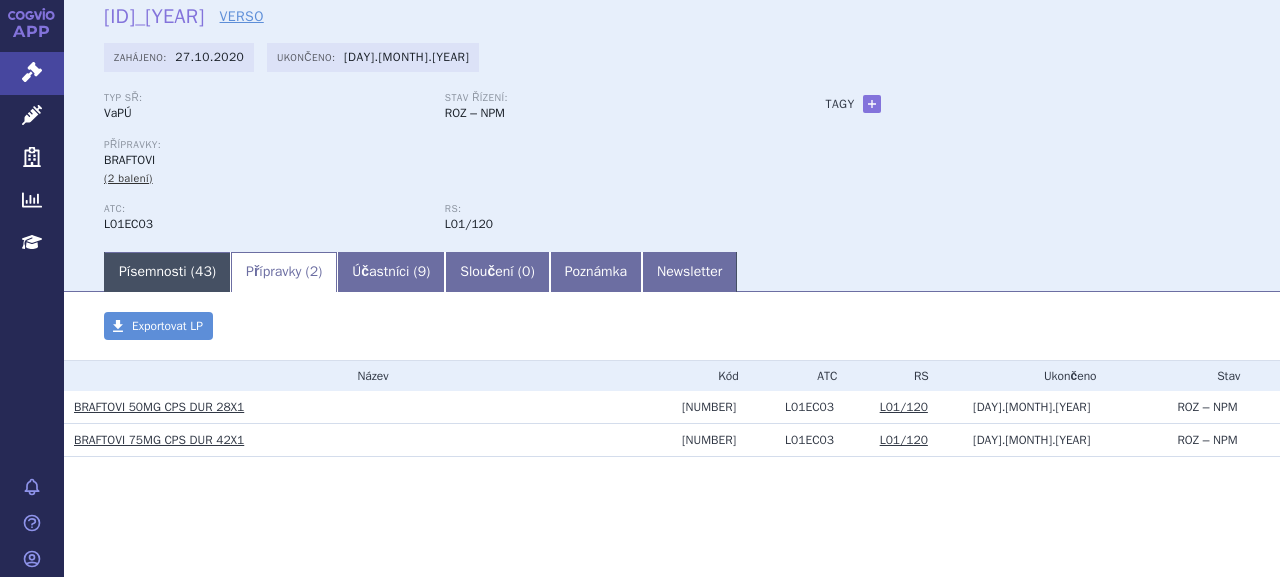 click on "Písemnosti ( [NUMBER] )" at bounding box center (167, 272) 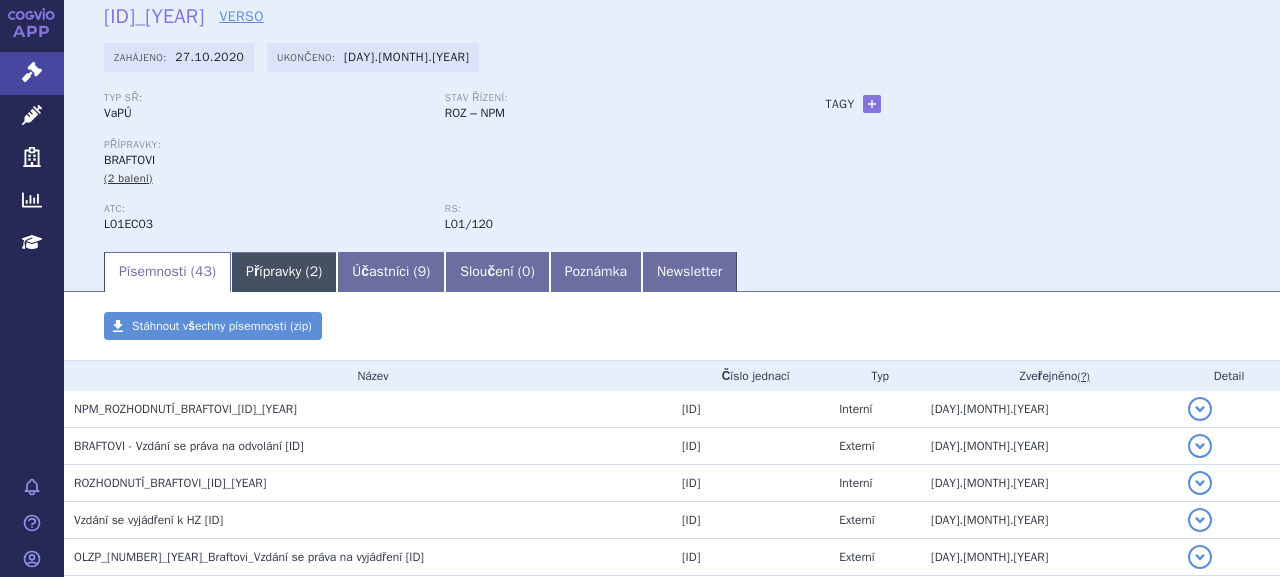 click on "Přípravky ( 2 )" at bounding box center (284, 272) 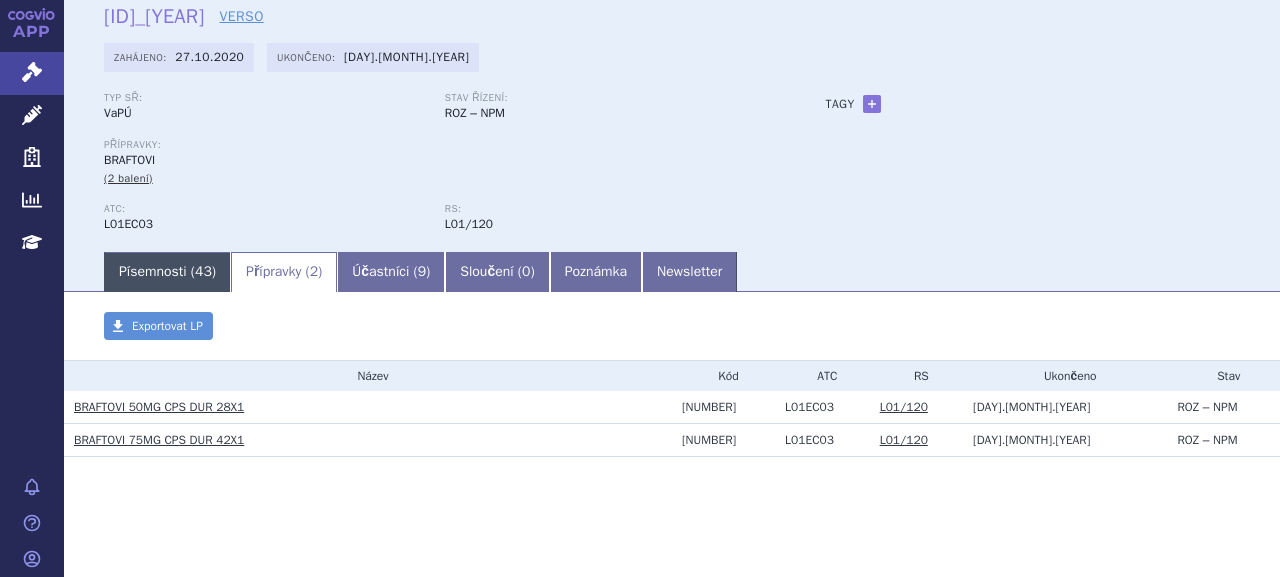 click on "43" at bounding box center (203, 271) 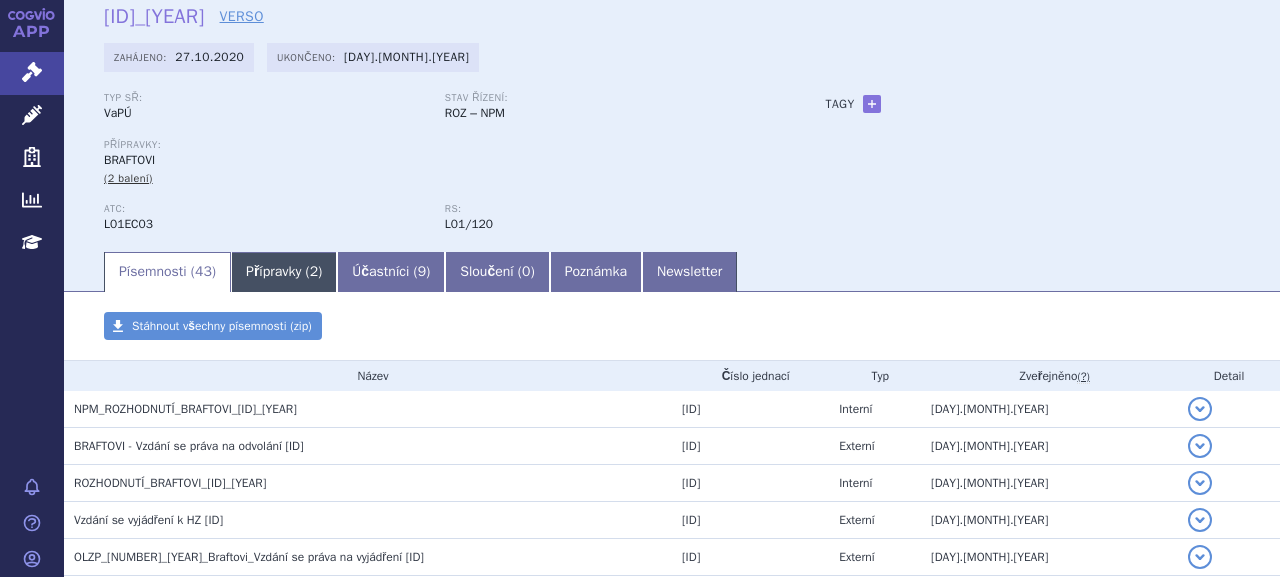 click on "Přípravky ( 2 )" at bounding box center (284, 272) 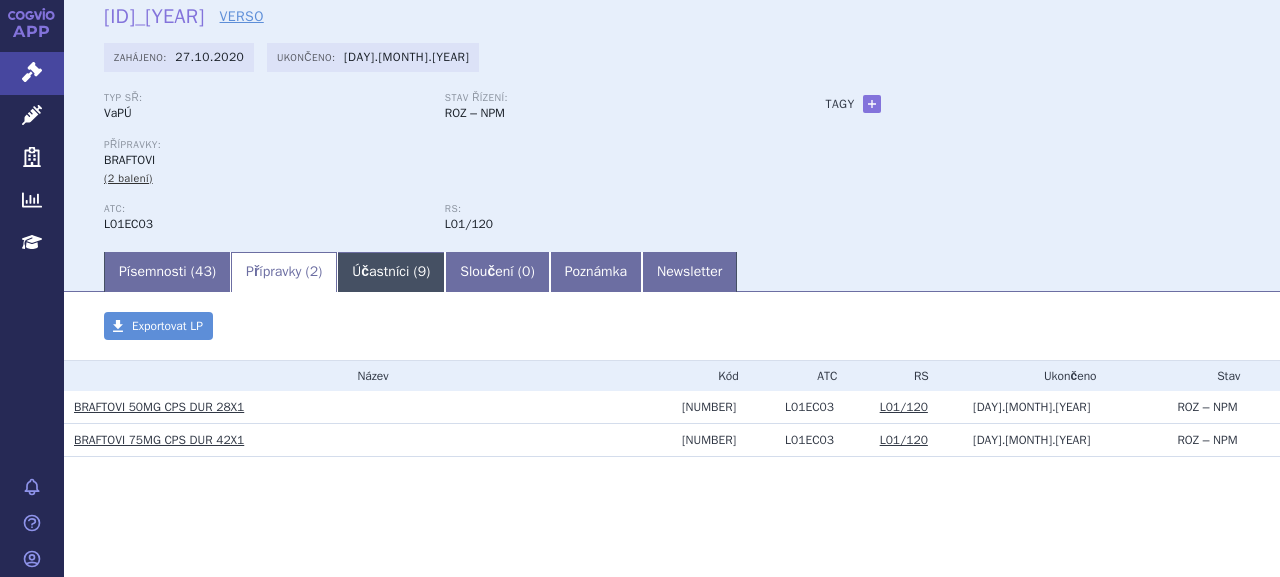 click on "Účastníci ( 9 )" at bounding box center [391, 272] 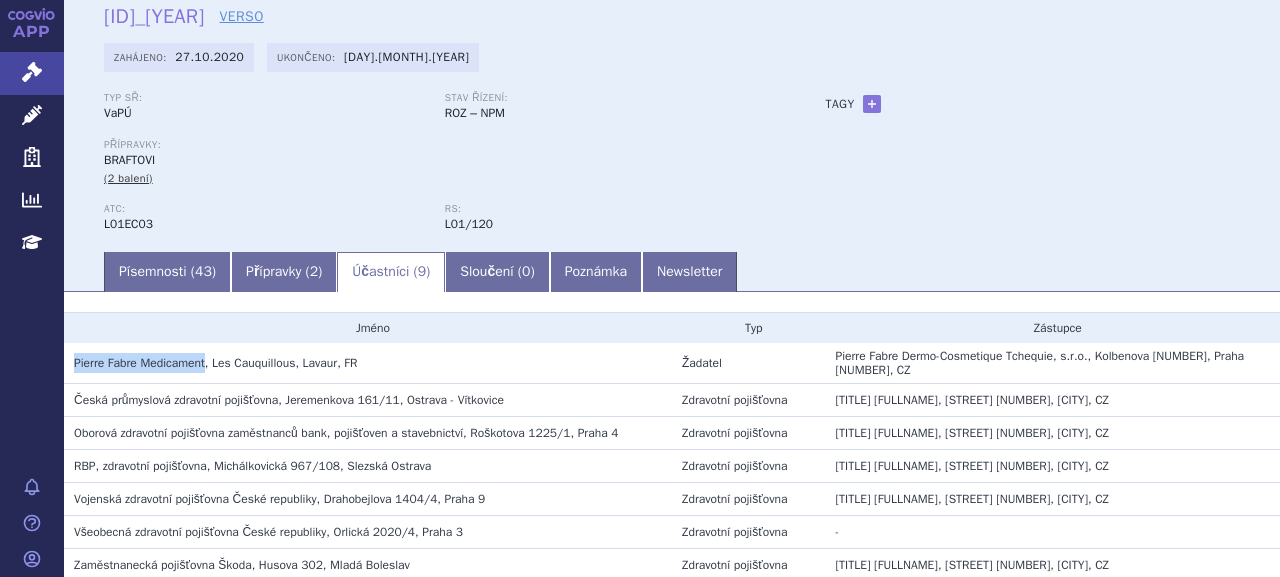 drag, startPoint x: 76, startPoint y: 355, endPoint x: 205, endPoint y: 362, distance: 129.18979 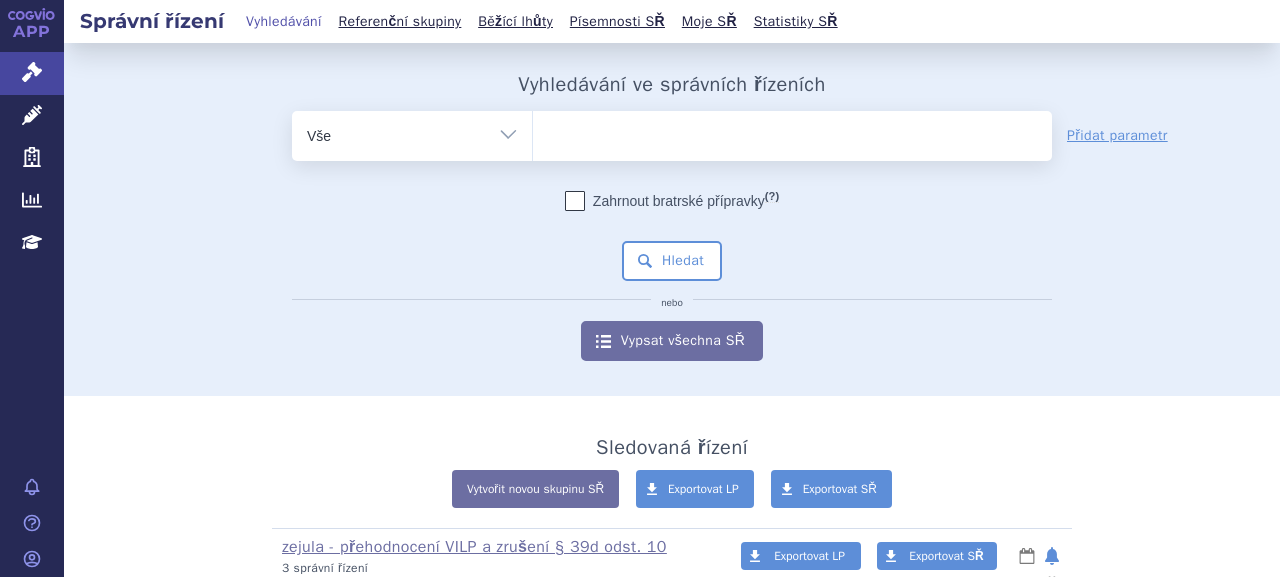 scroll, scrollTop: 0, scrollLeft: 0, axis: both 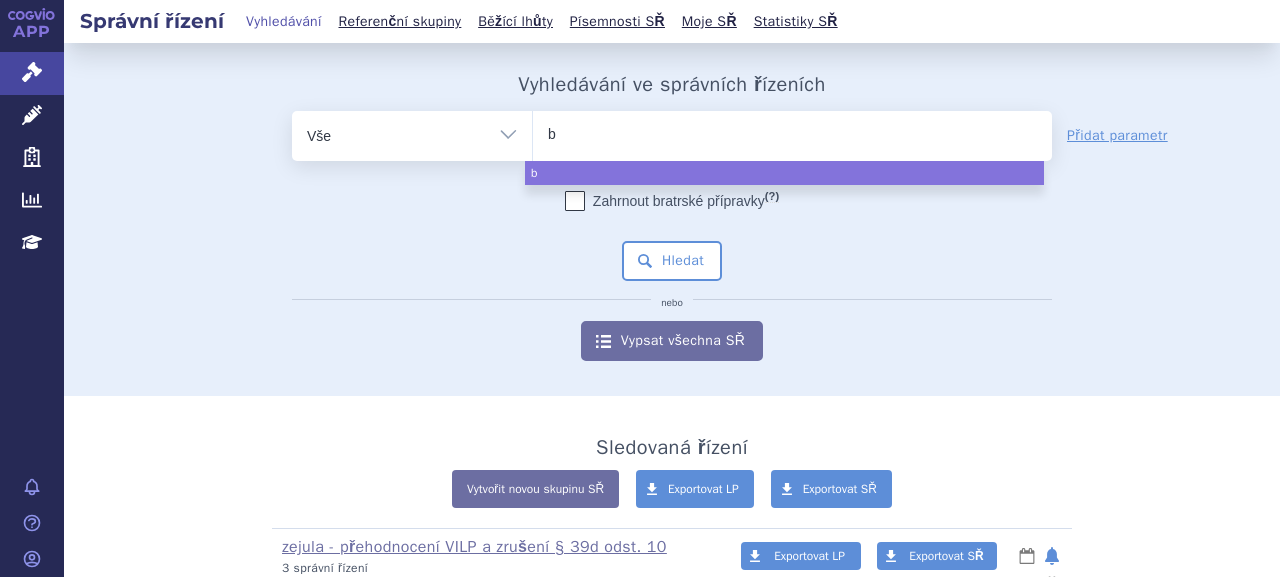 type on "br" 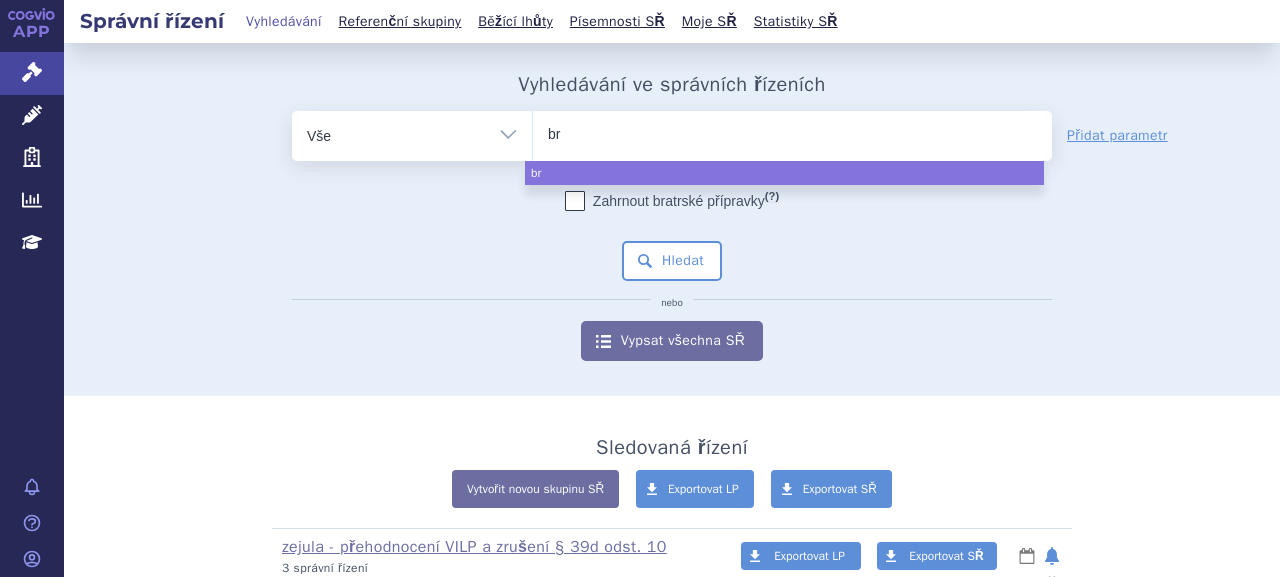 type on "bra" 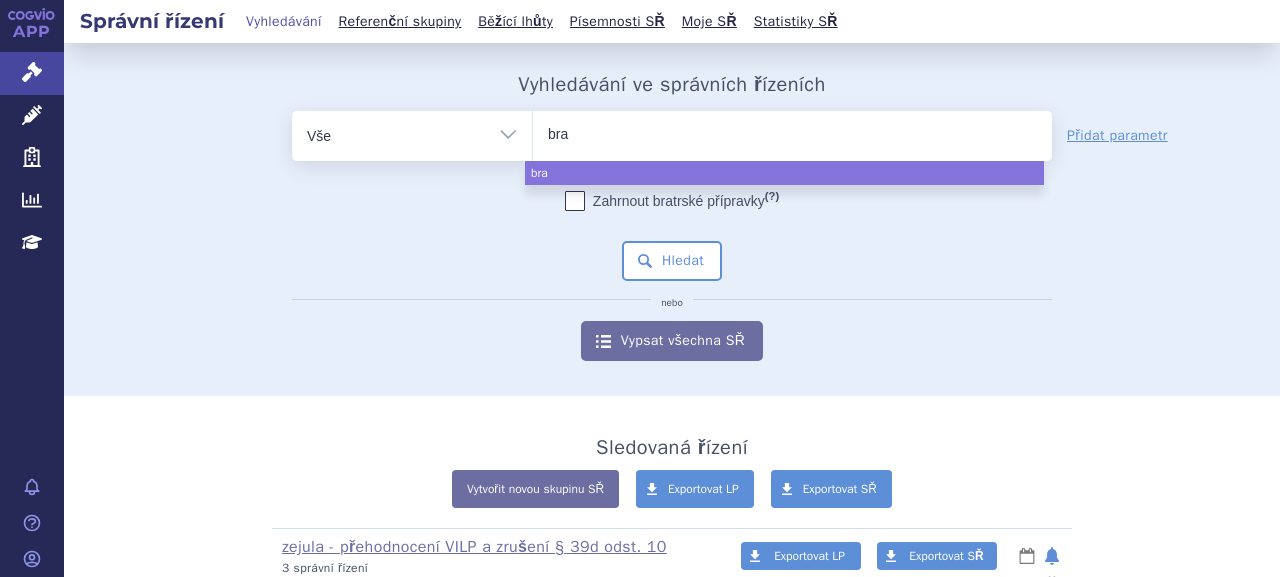 type on "braf" 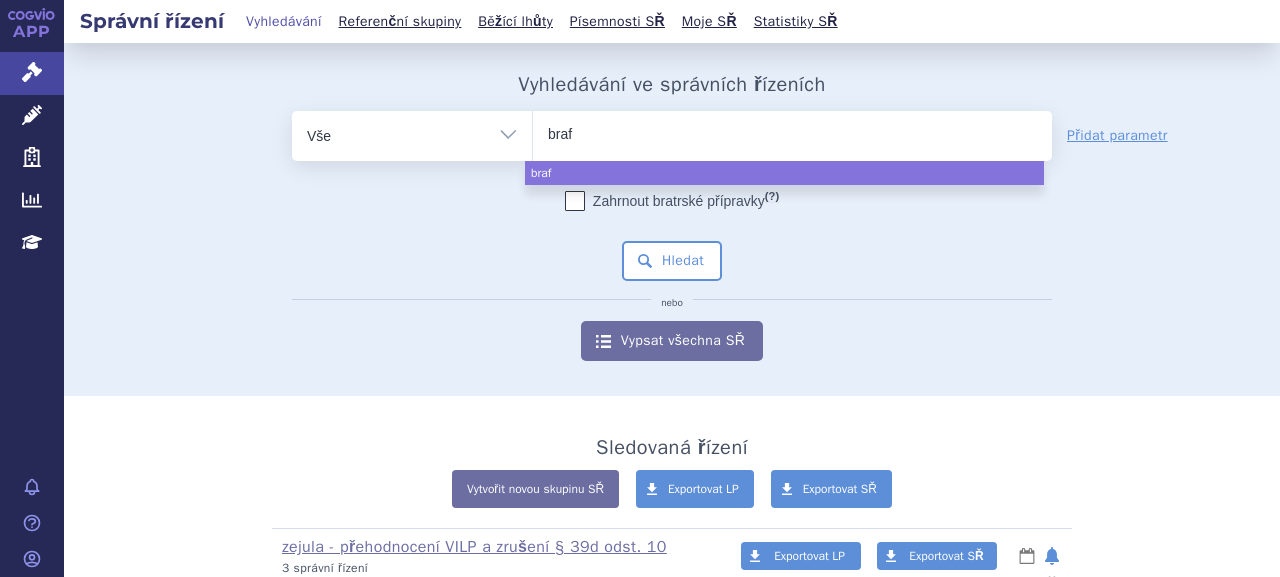 type on "braft" 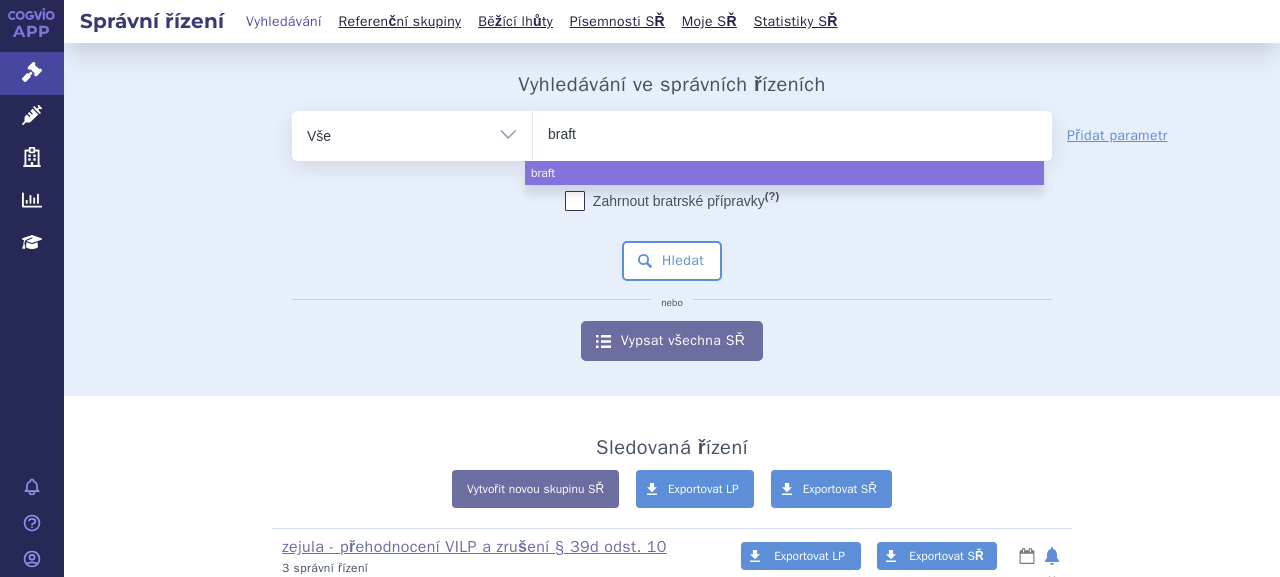 type on "brafto" 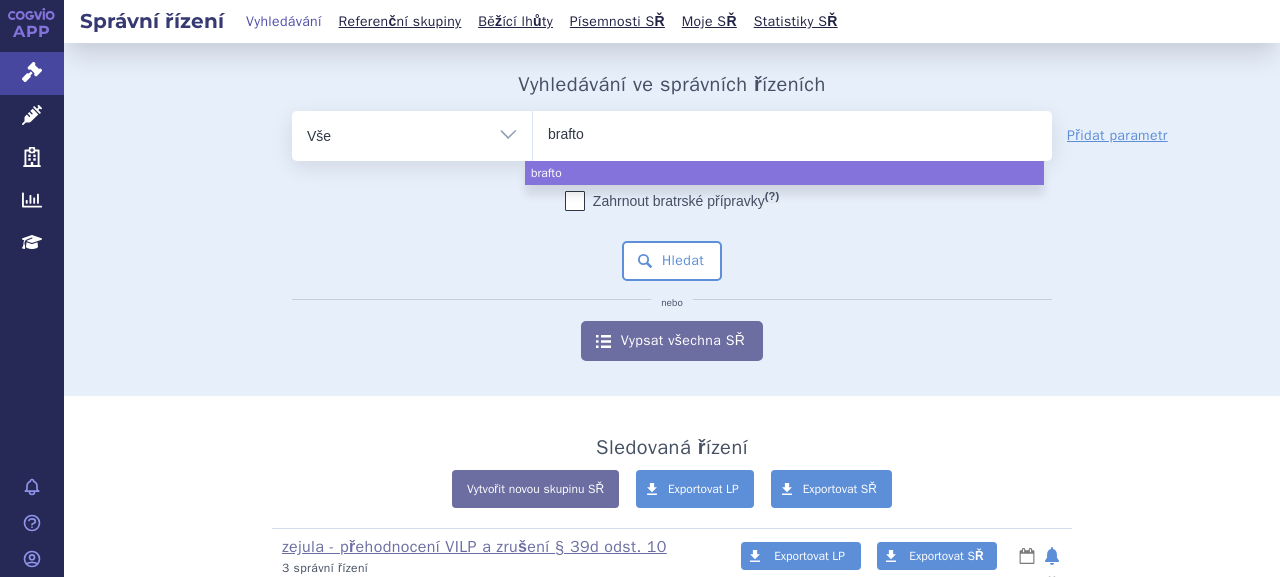 type on "braftov" 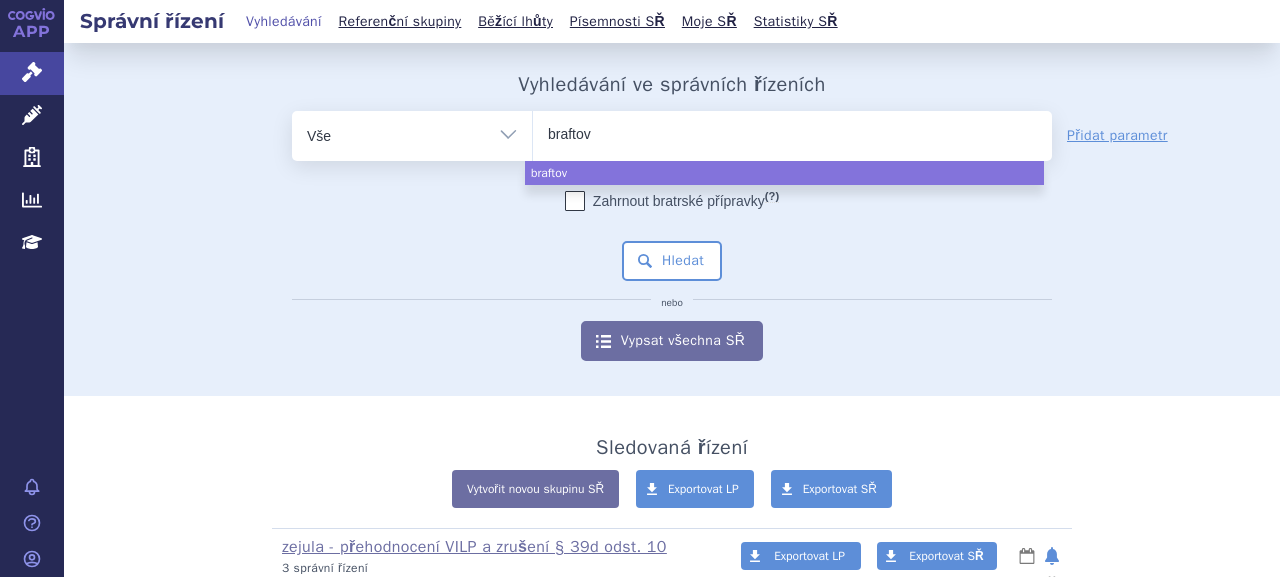 type on "braftovi" 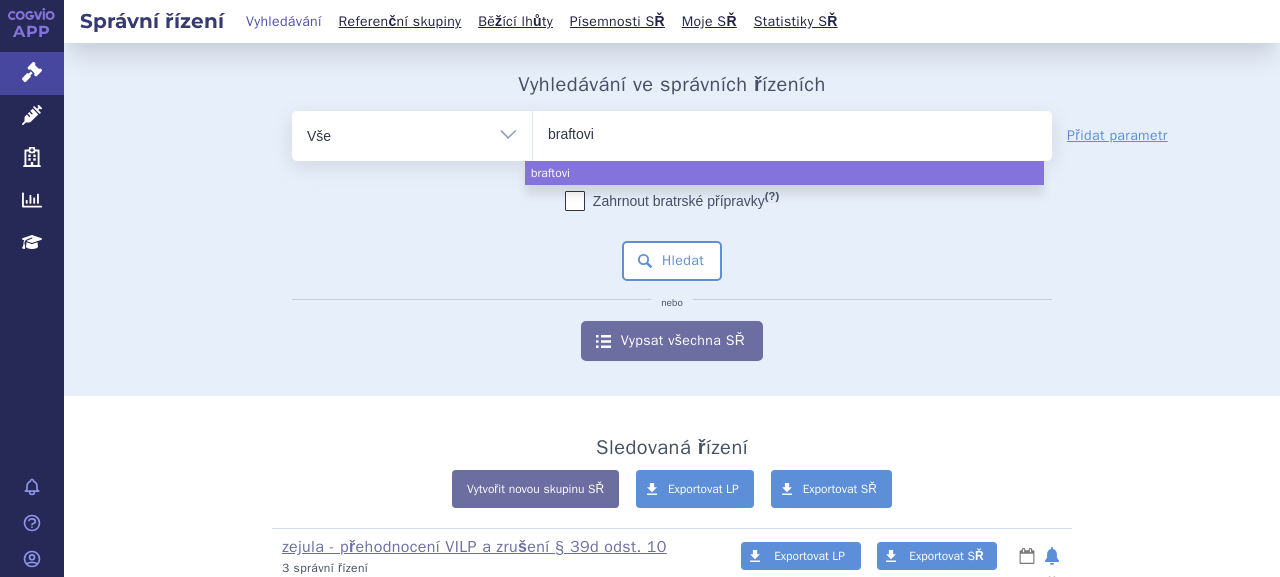 select on "braftovi" 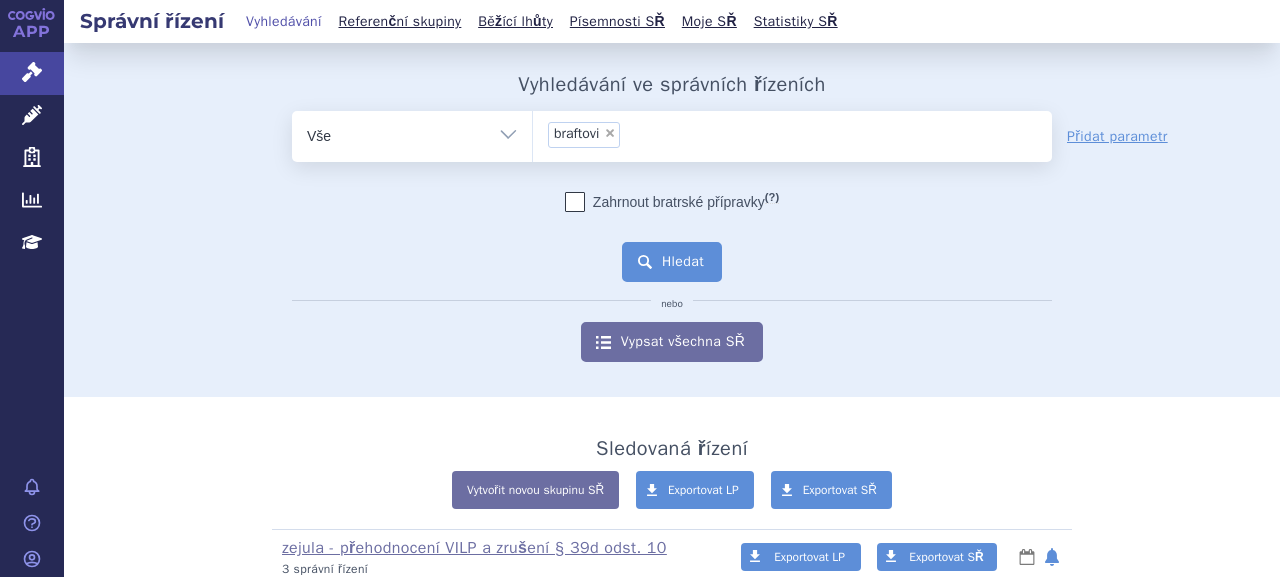 click on "Hledat" at bounding box center (672, 262) 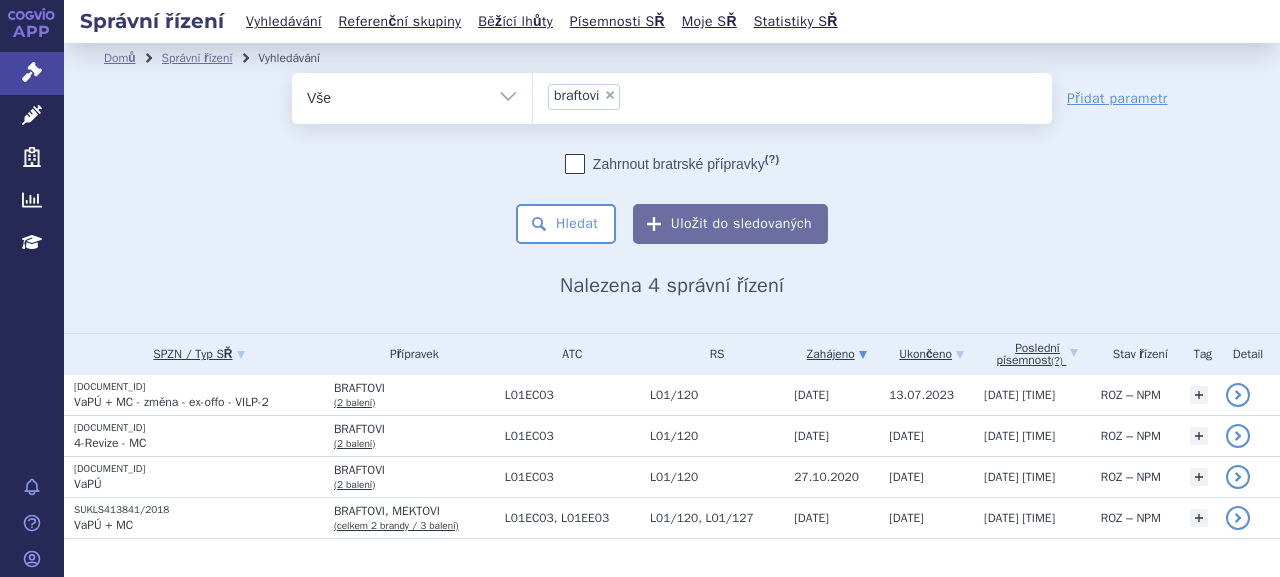 scroll, scrollTop: 0, scrollLeft: 0, axis: both 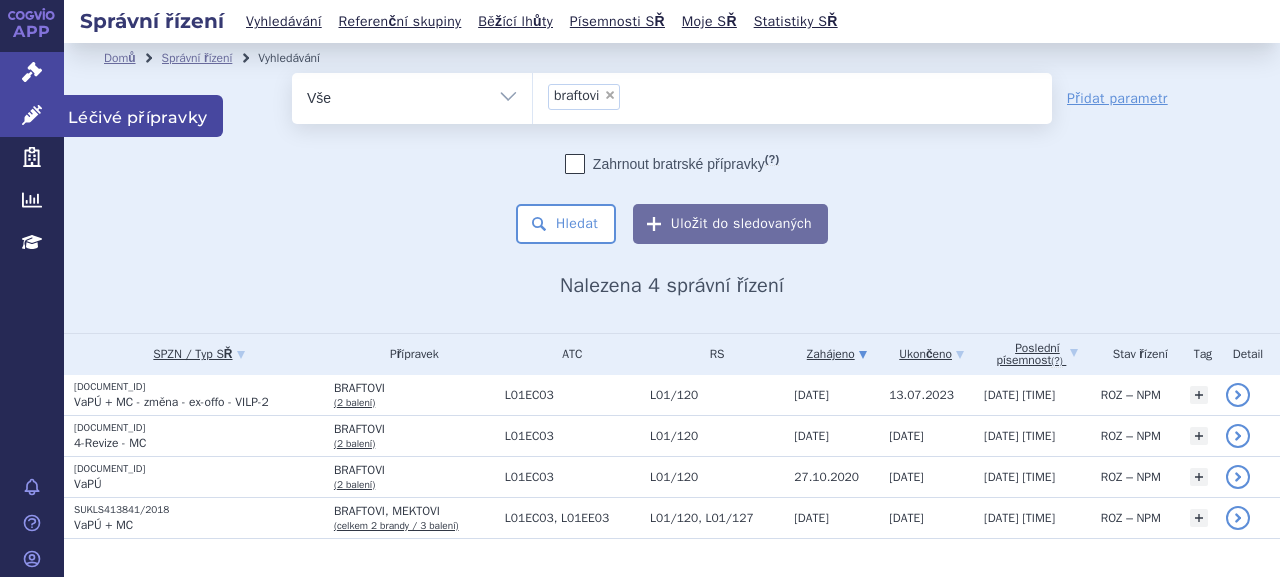 click 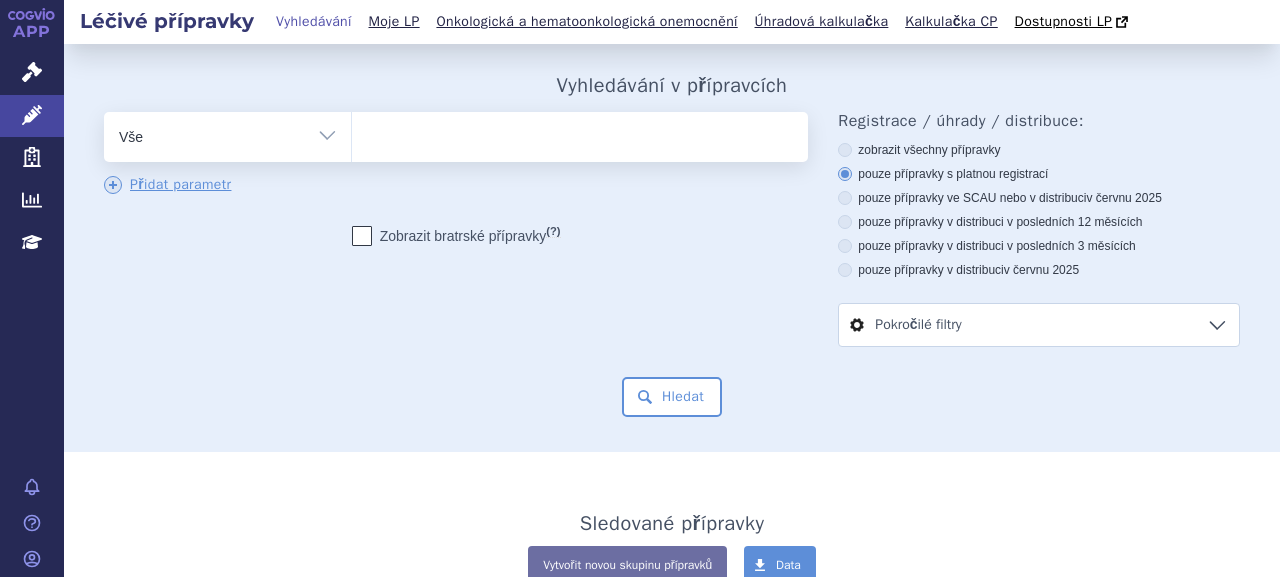 scroll, scrollTop: 0, scrollLeft: 0, axis: both 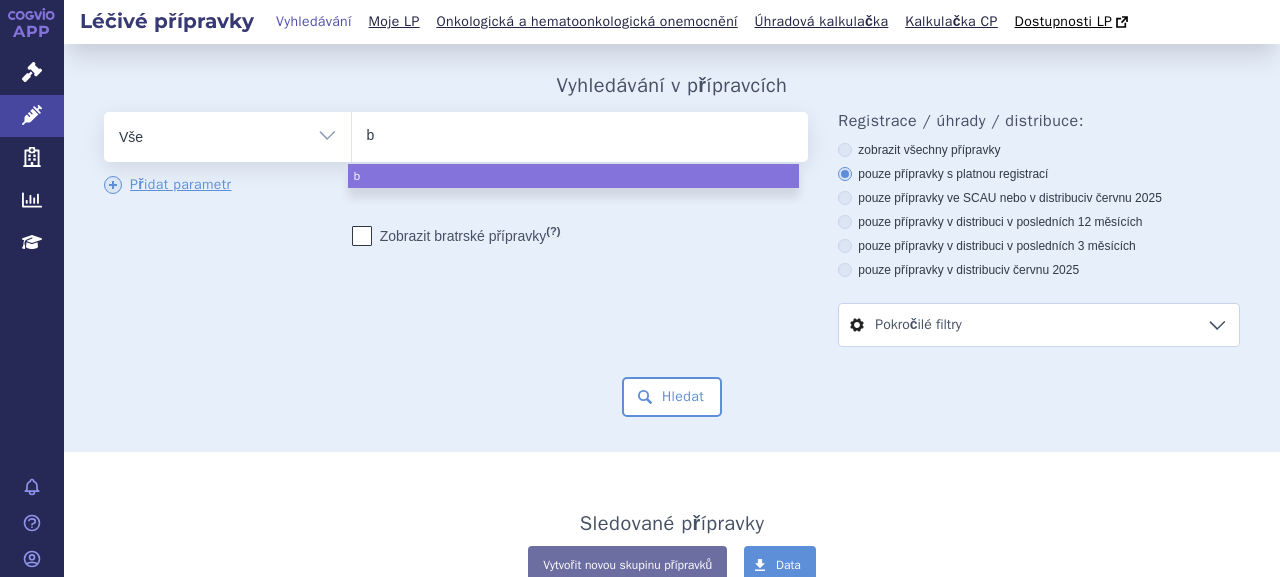 type on "br" 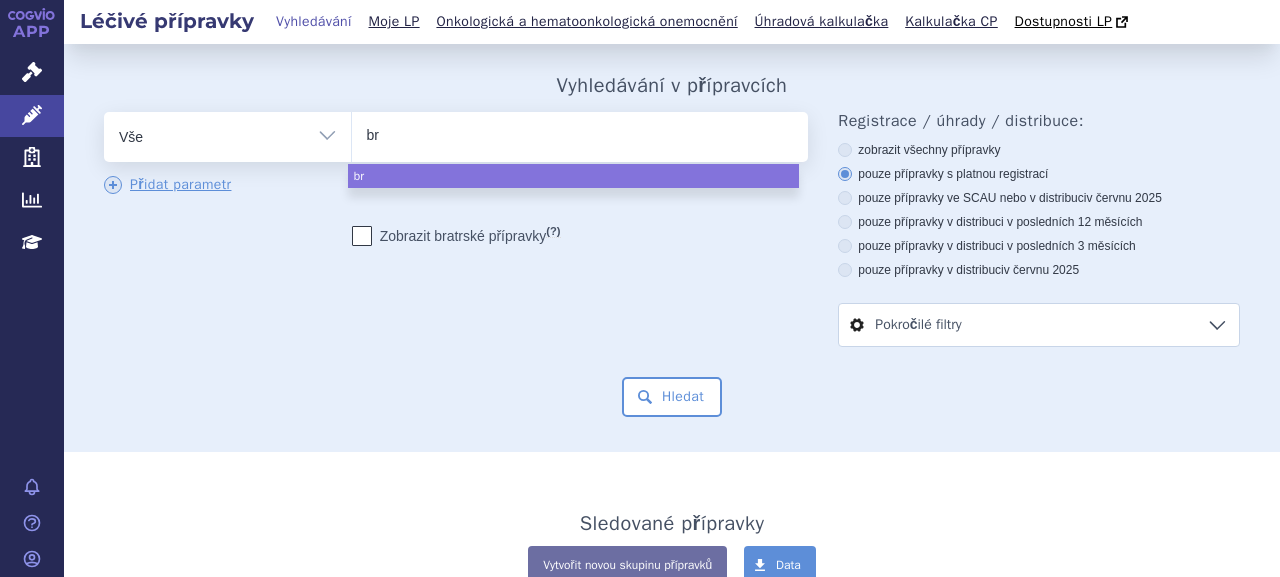 type on "bra" 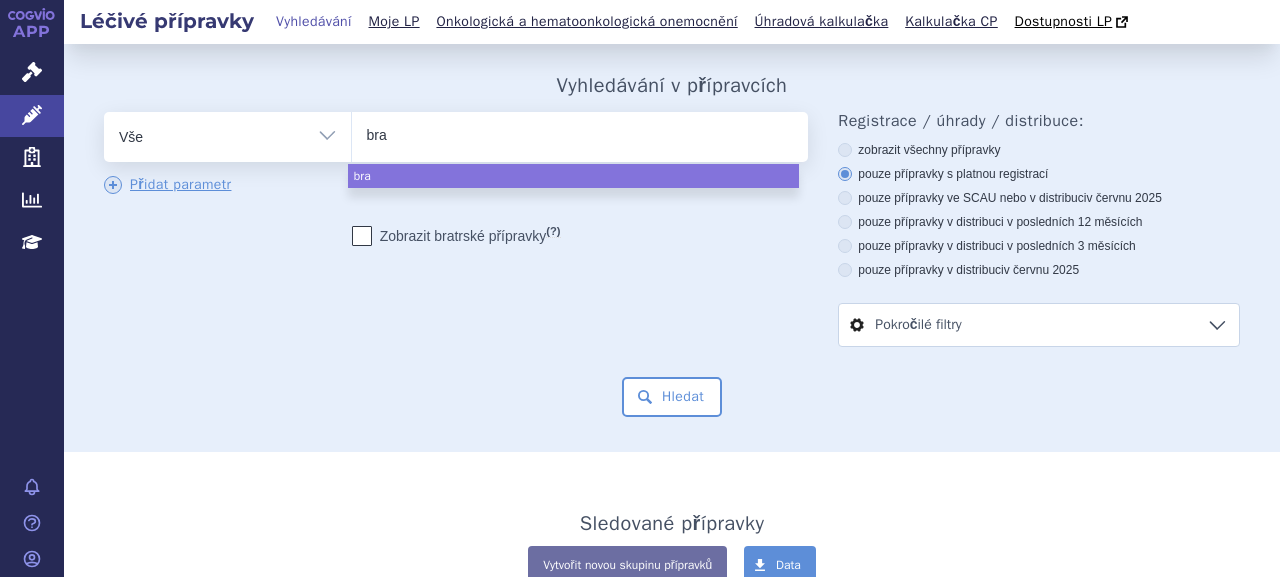 type on "braf" 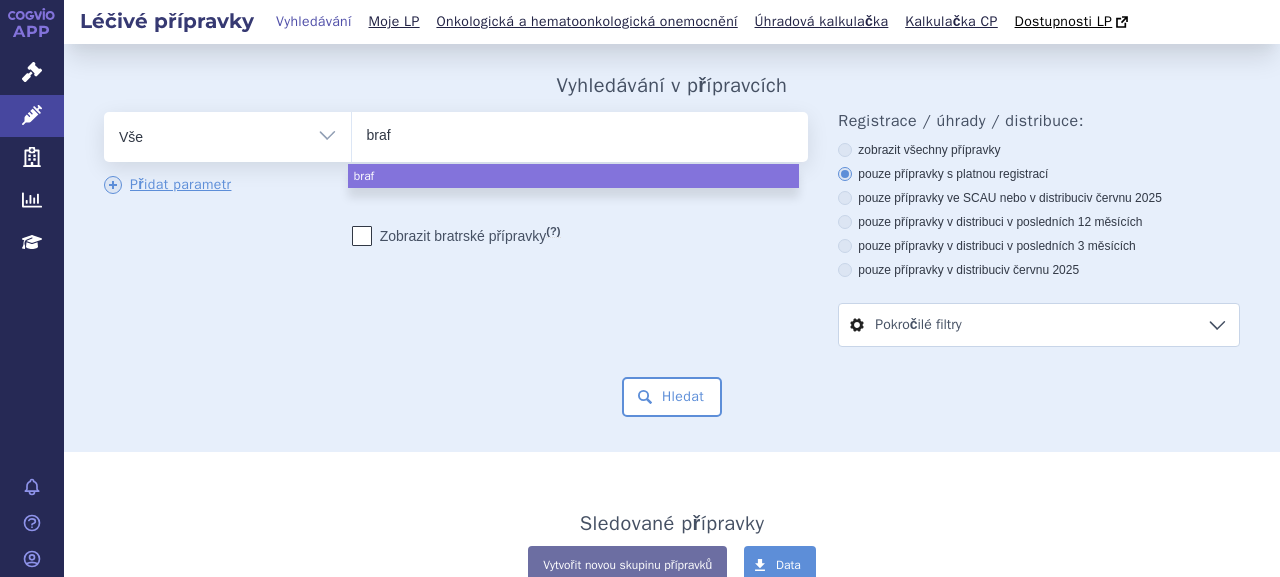 type on "braft" 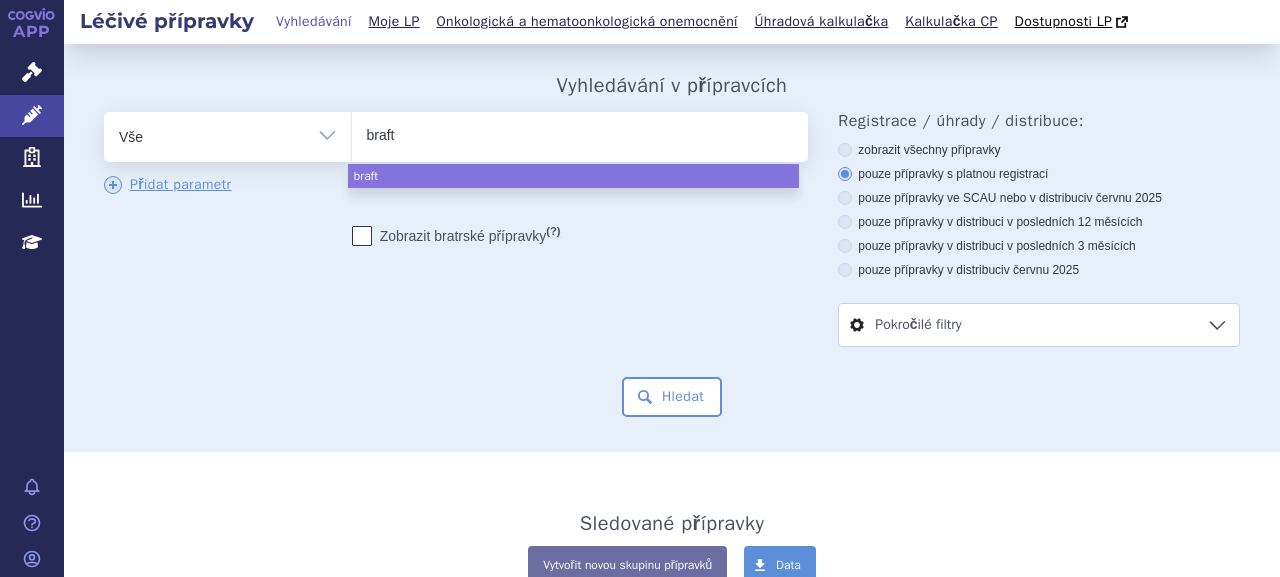 type on "brafto" 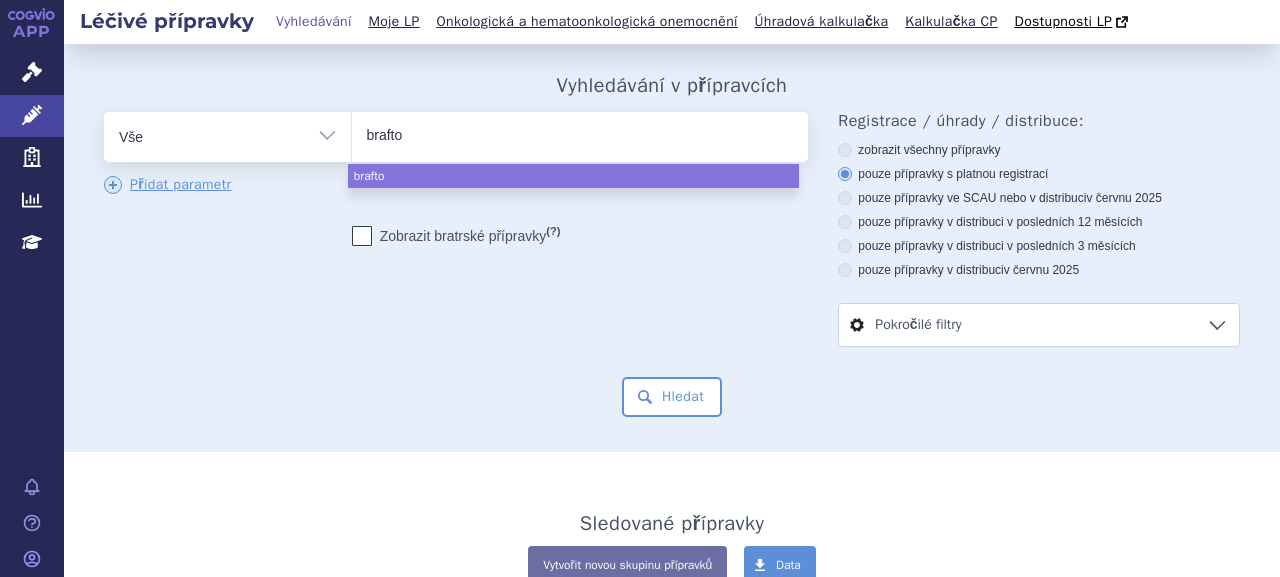 type on "braftov" 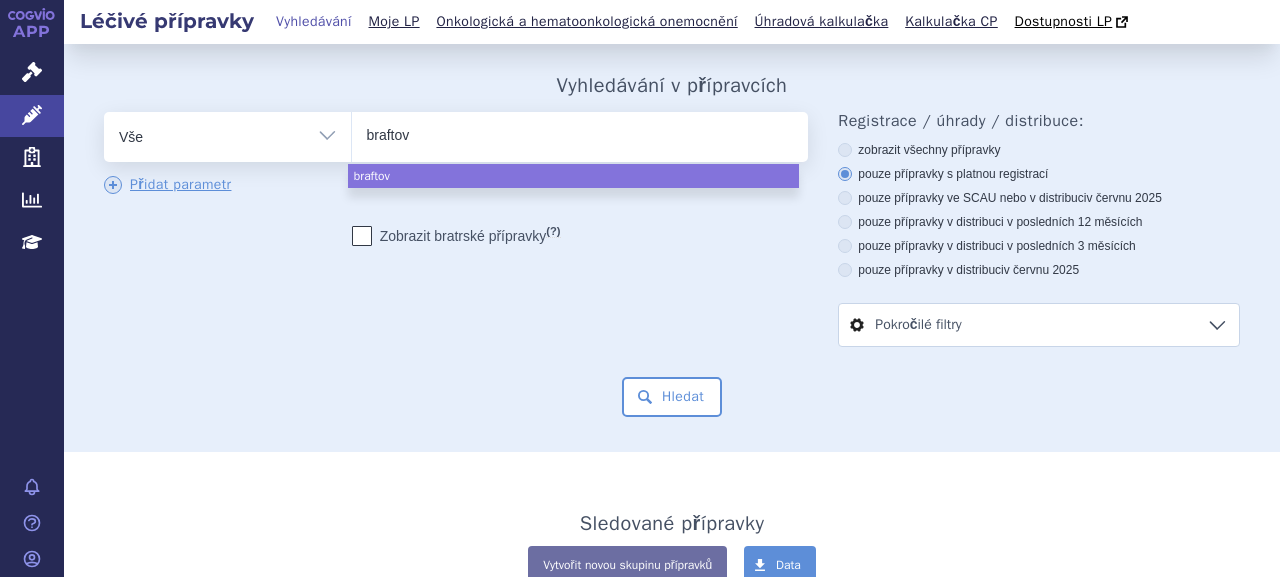 type on "braftovi" 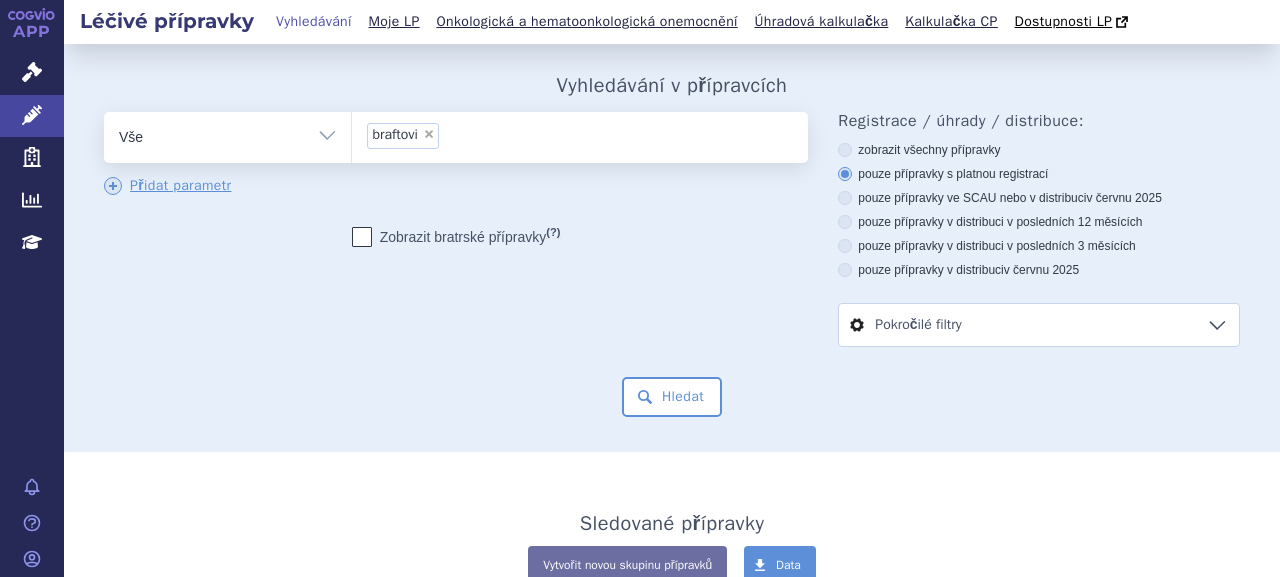 select on "braftovi" 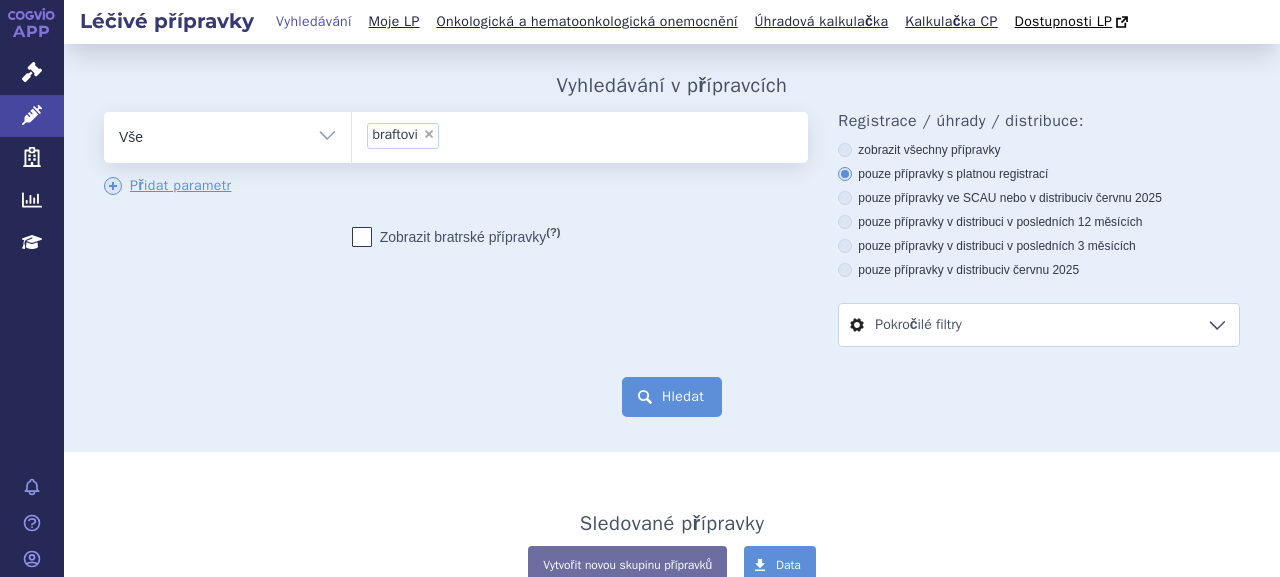 click on "Hledat" at bounding box center [672, 397] 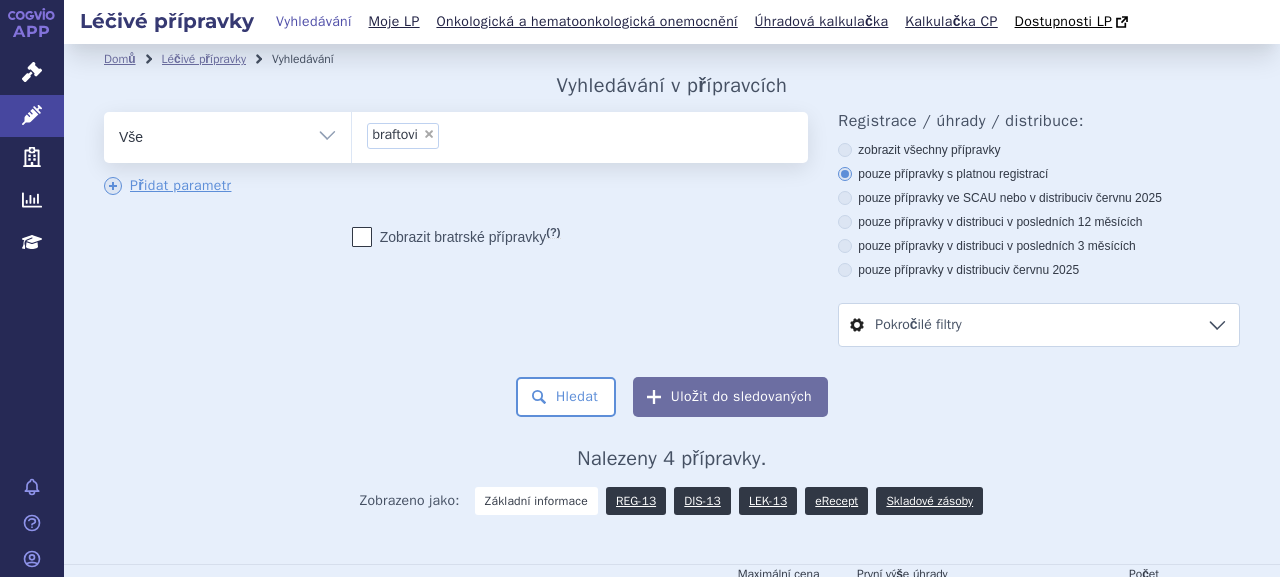scroll, scrollTop: 0, scrollLeft: 0, axis: both 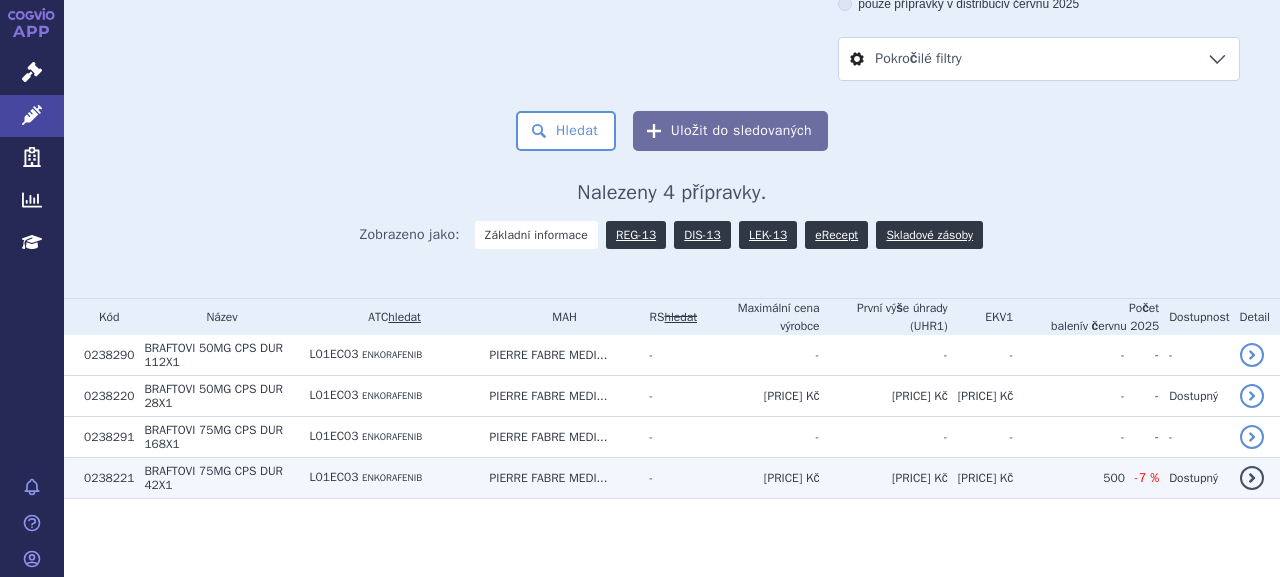 click on "75MG CPS DUR 42X1" at bounding box center [213, 478] 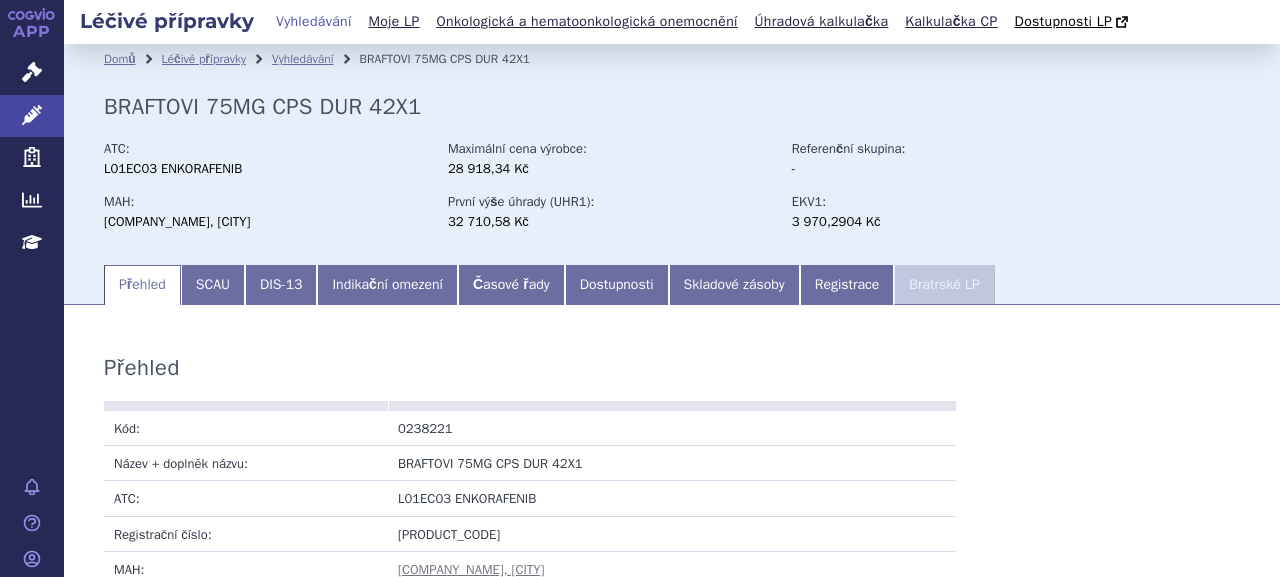 scroll, scrollTop: 0, scrollLeft: 0, axis: both 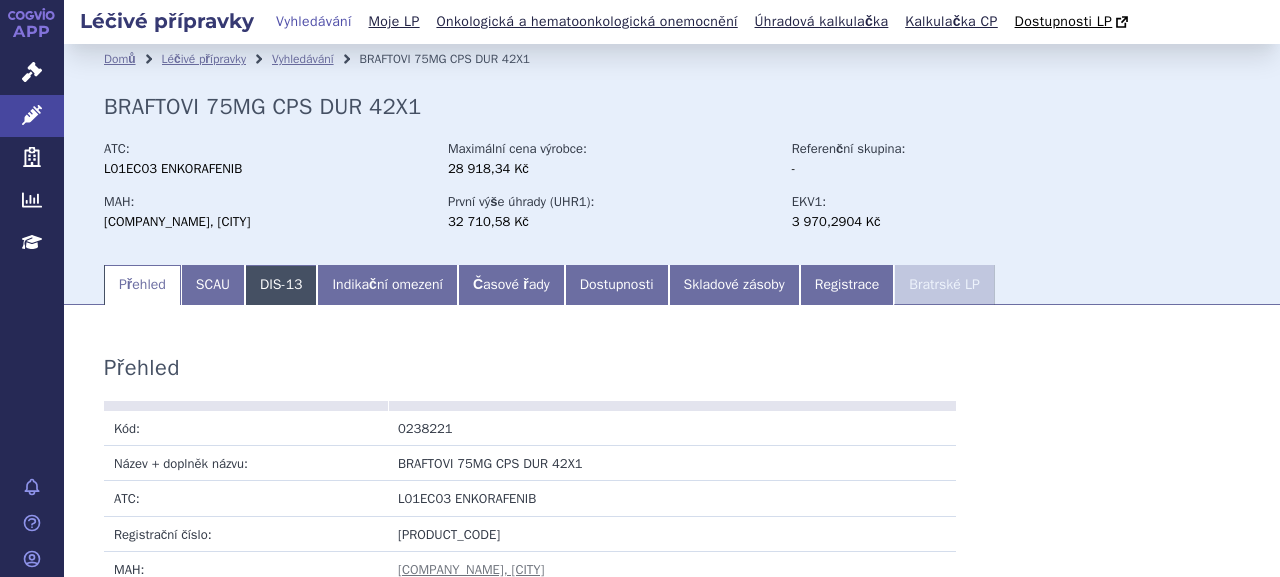 click on "DIS-13" at bounding box center [281, 285] 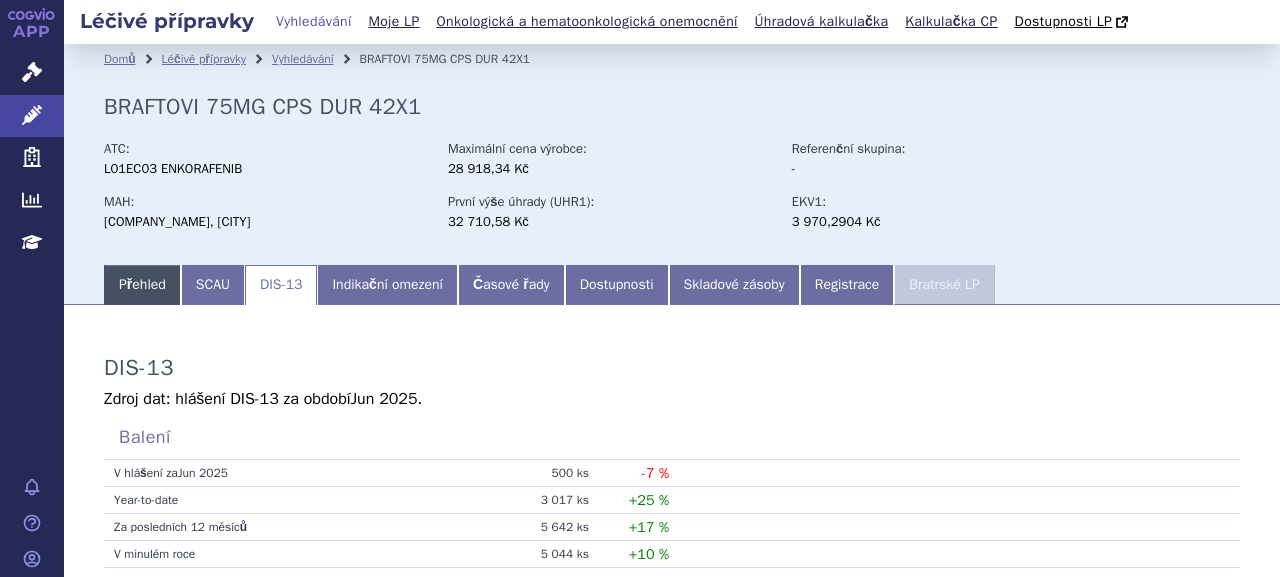 click on "Přehled" at bounding box center [142, 285] 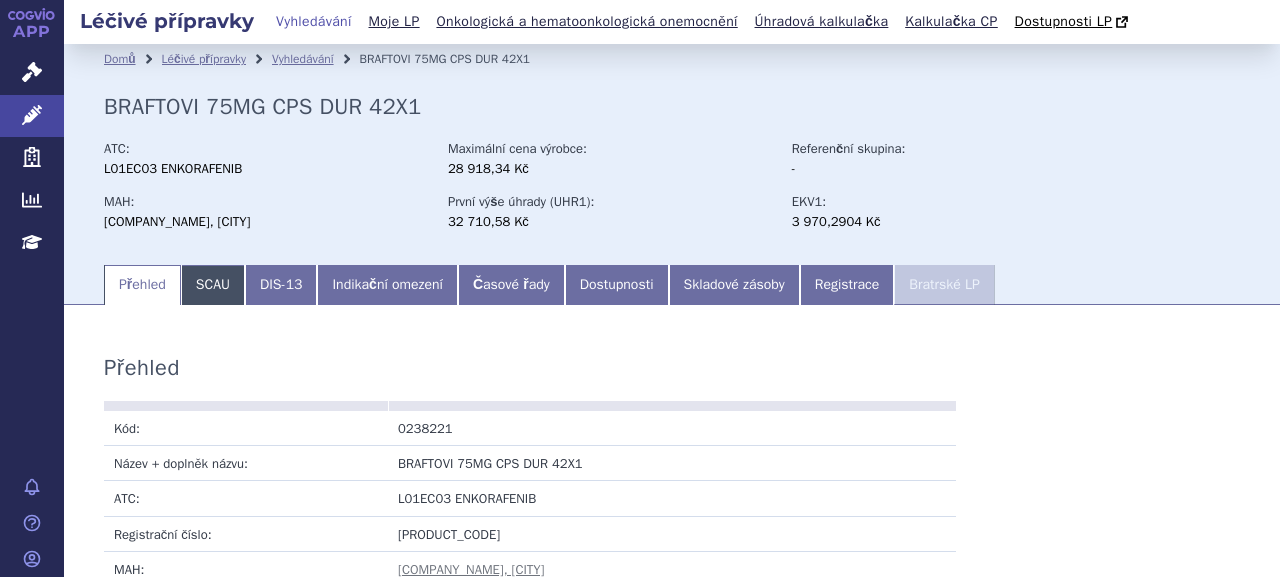 click on "SCAU" at bounding box center [213, 285] 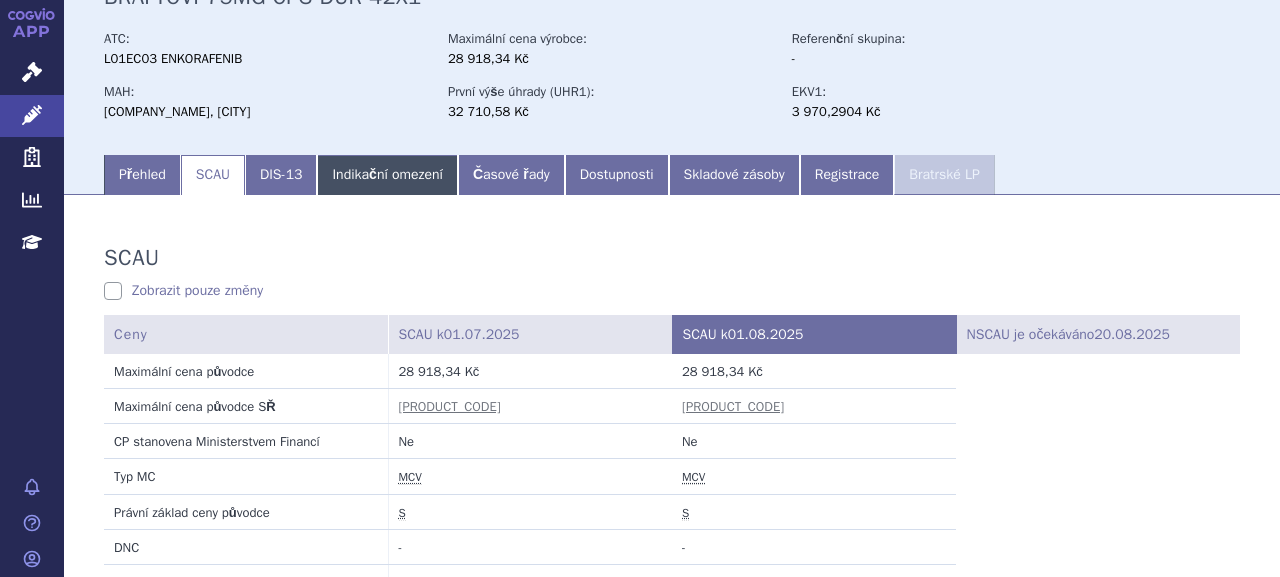 scroll, scrollTop: 0, scrollLeft: 0, axis: both 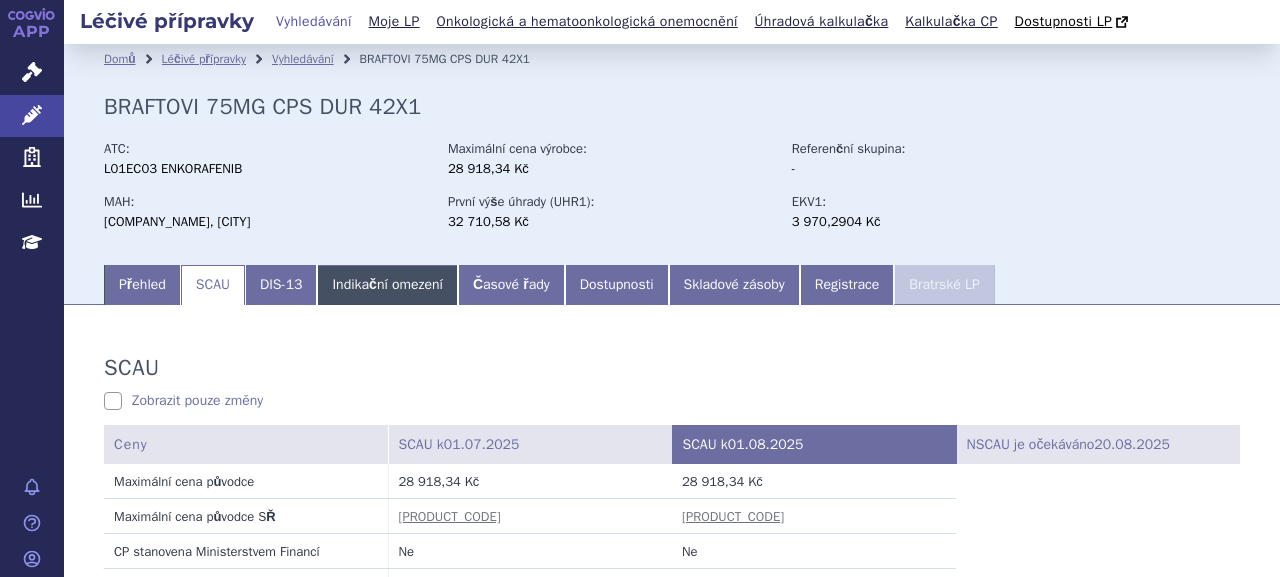 click on "Indikační omezení" at bounding box center (387, 285) 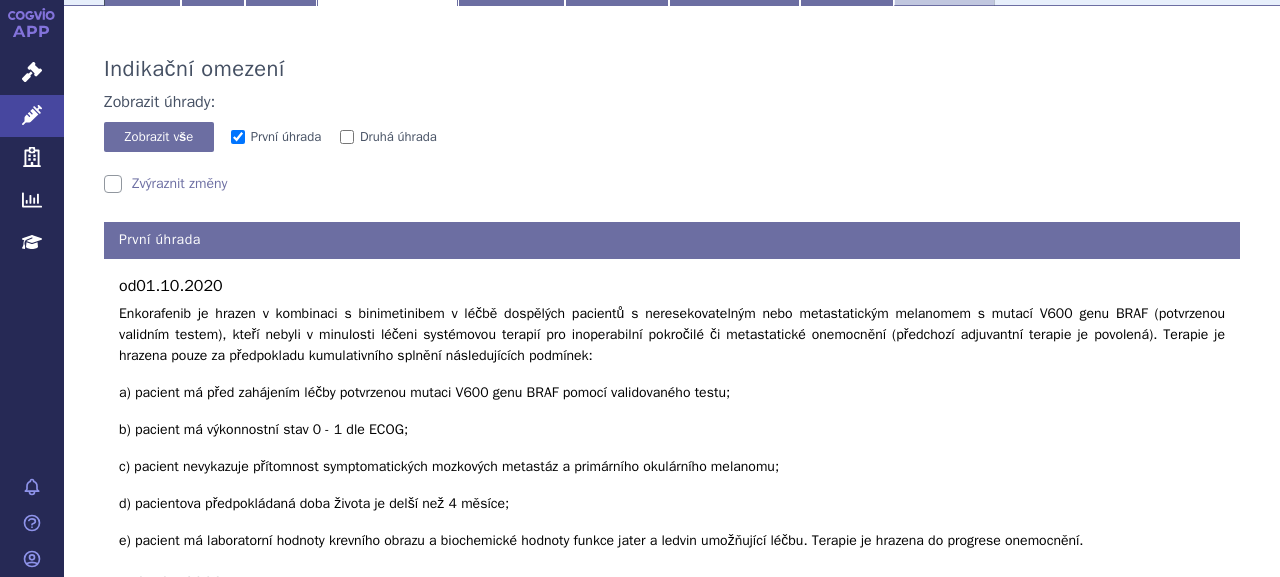 scroll, scrollTop: 300, scrollLeft: 0, axis: vertical 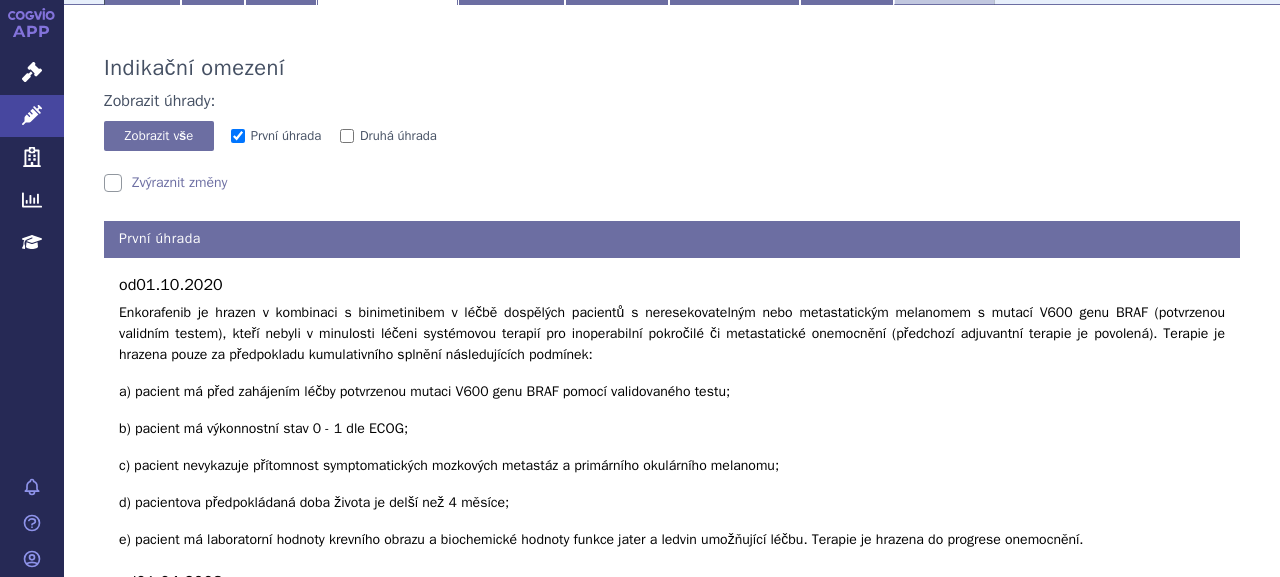 drag, startPoint x: 119, startPoint y: 315, endPoint x: 86, endPoint y: 329, distance: 35.846897 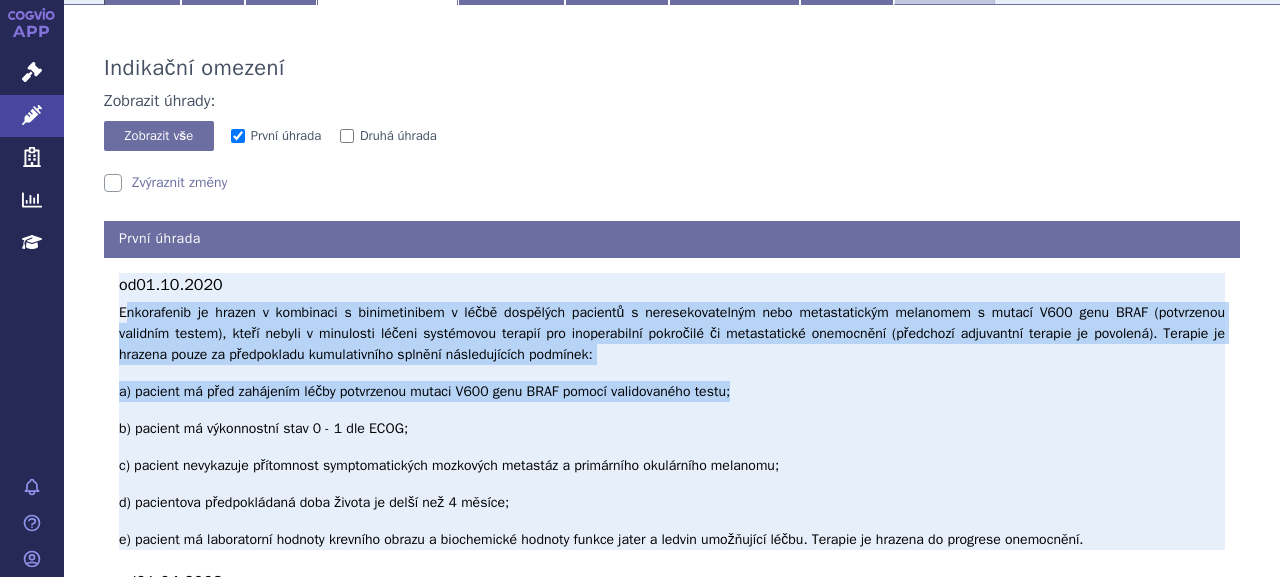 drag, startPoint x: 122, startPoint y: 312, endPoint x: 738, endPoint y: 375, distance: 619.2132 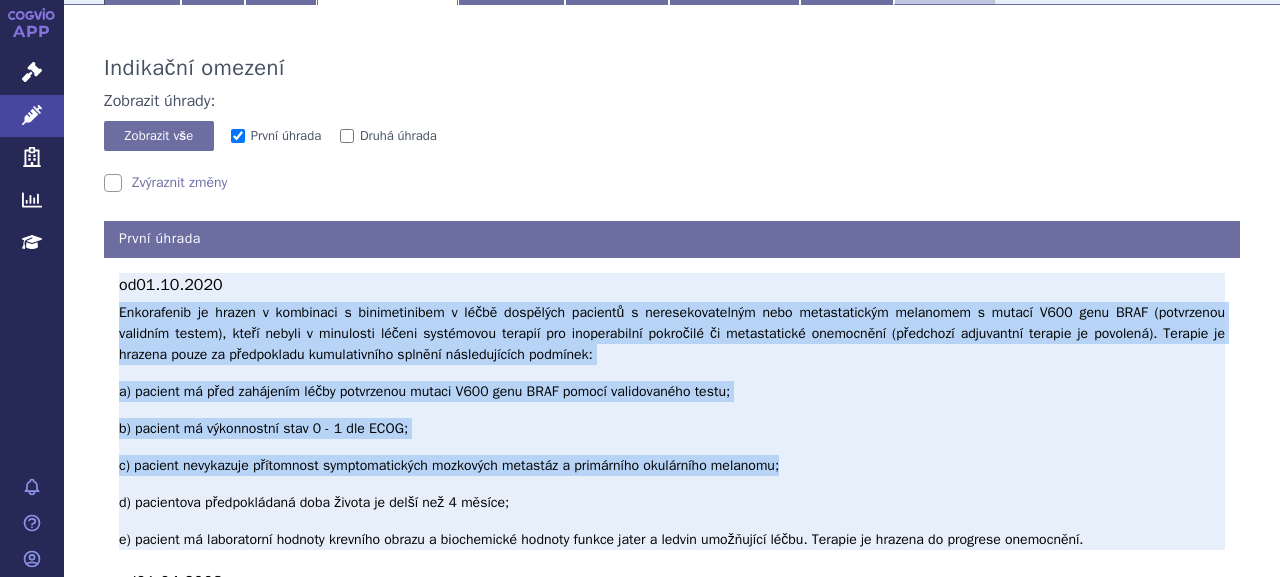 drag, startPoint x: 120, startPoint y: 307, endPoint x: 804, endPoint y: 409, distance: 691.5635 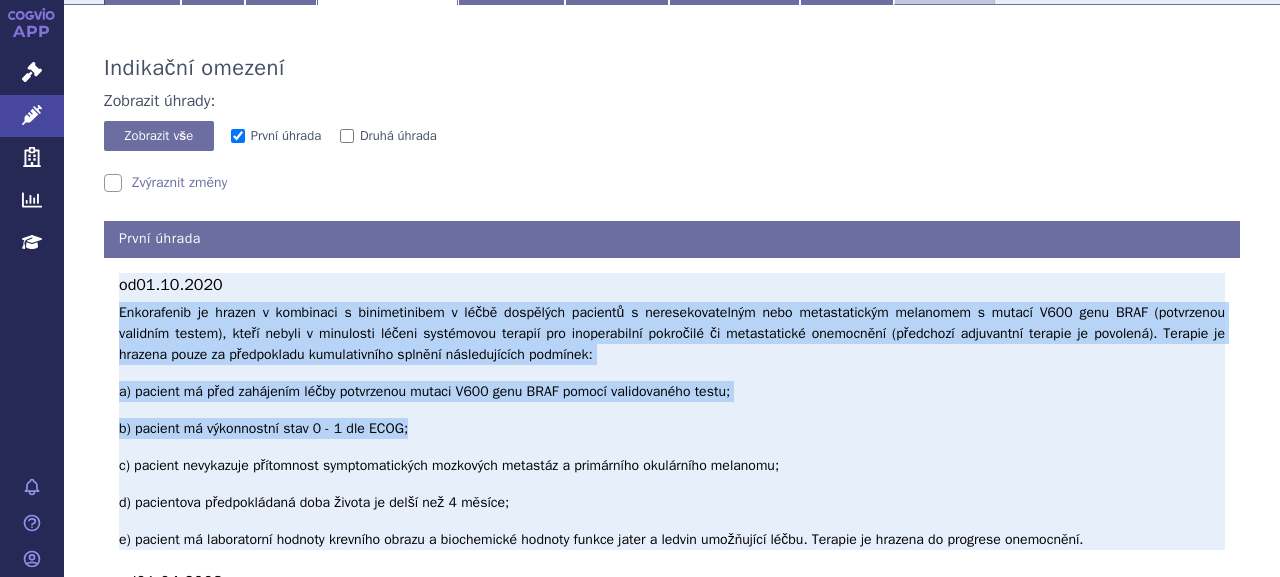 drag, startPoint x: 119, startPoint y: 314, endPoint x: 412, endPoint y: 402, distance: 305.92972 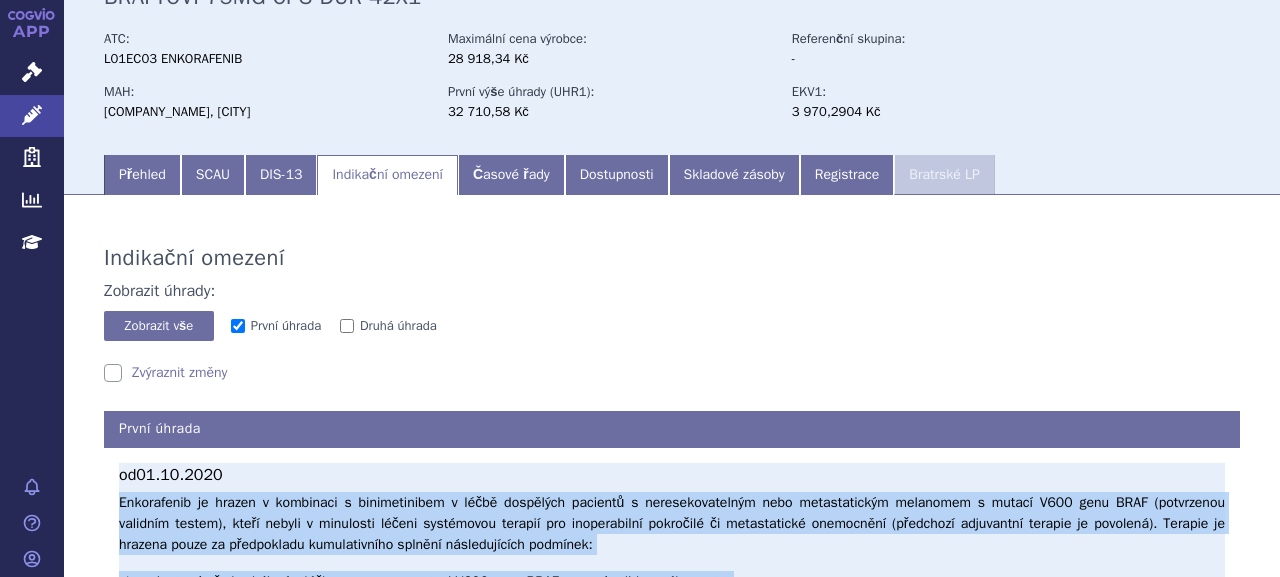 scroll, scrollTop: 100, scrollLeft: 0, axis: vertical 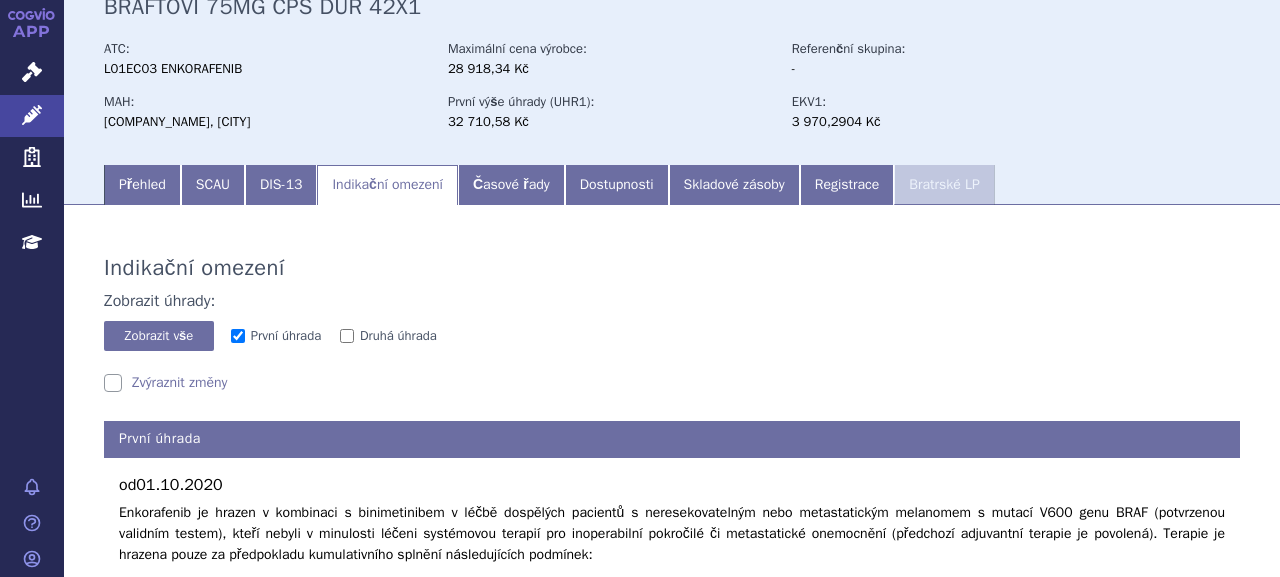 click on "Druhá úhrada" at bounding box center (398, 335) 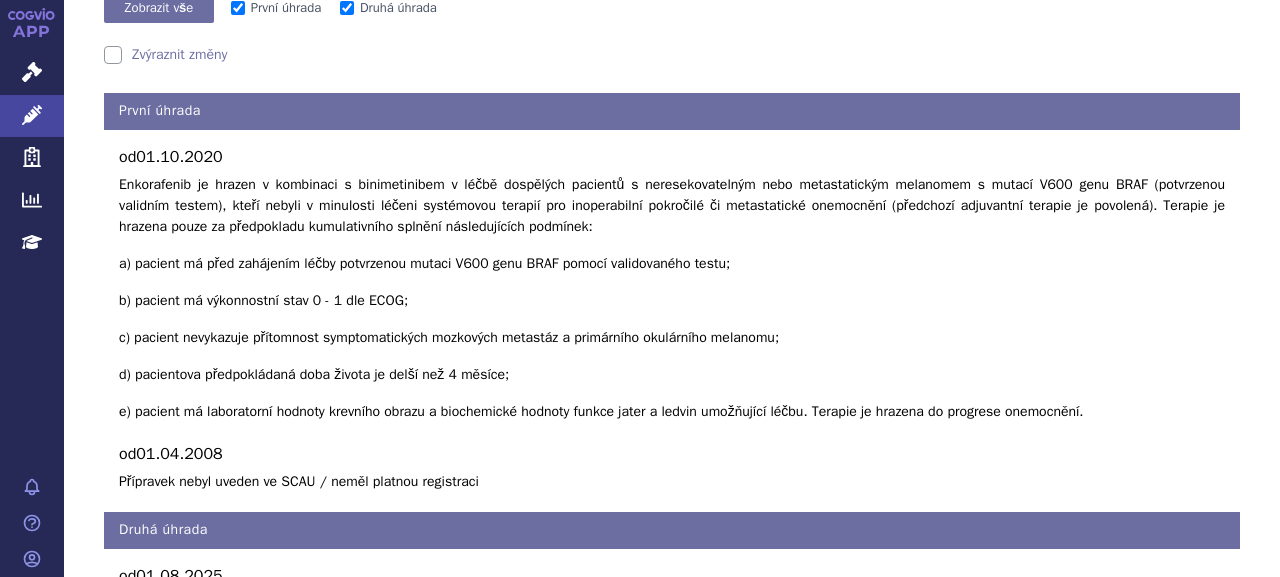scroll, scrollTop: 0, scrollLeft: 0, axis: both 